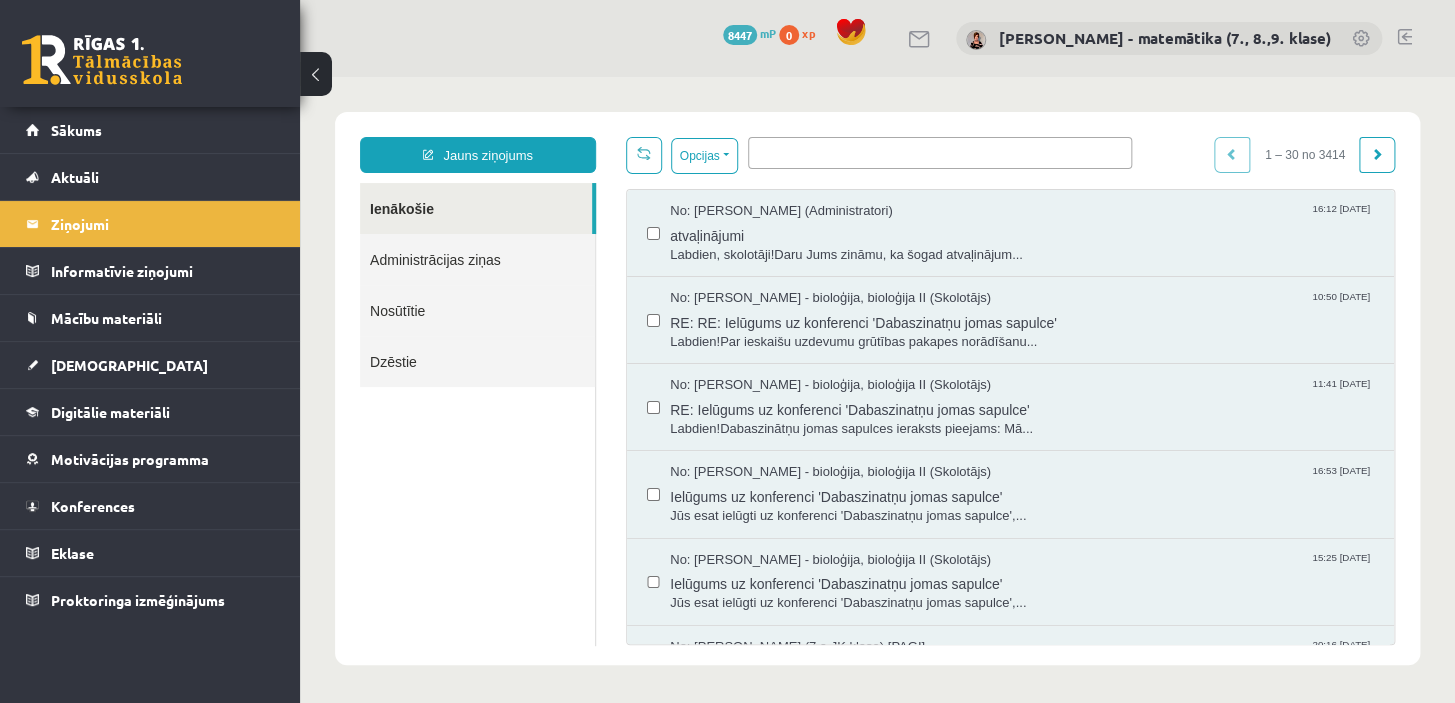 scroll, scrollTop: 0, scrollLeft: 0, axis: both 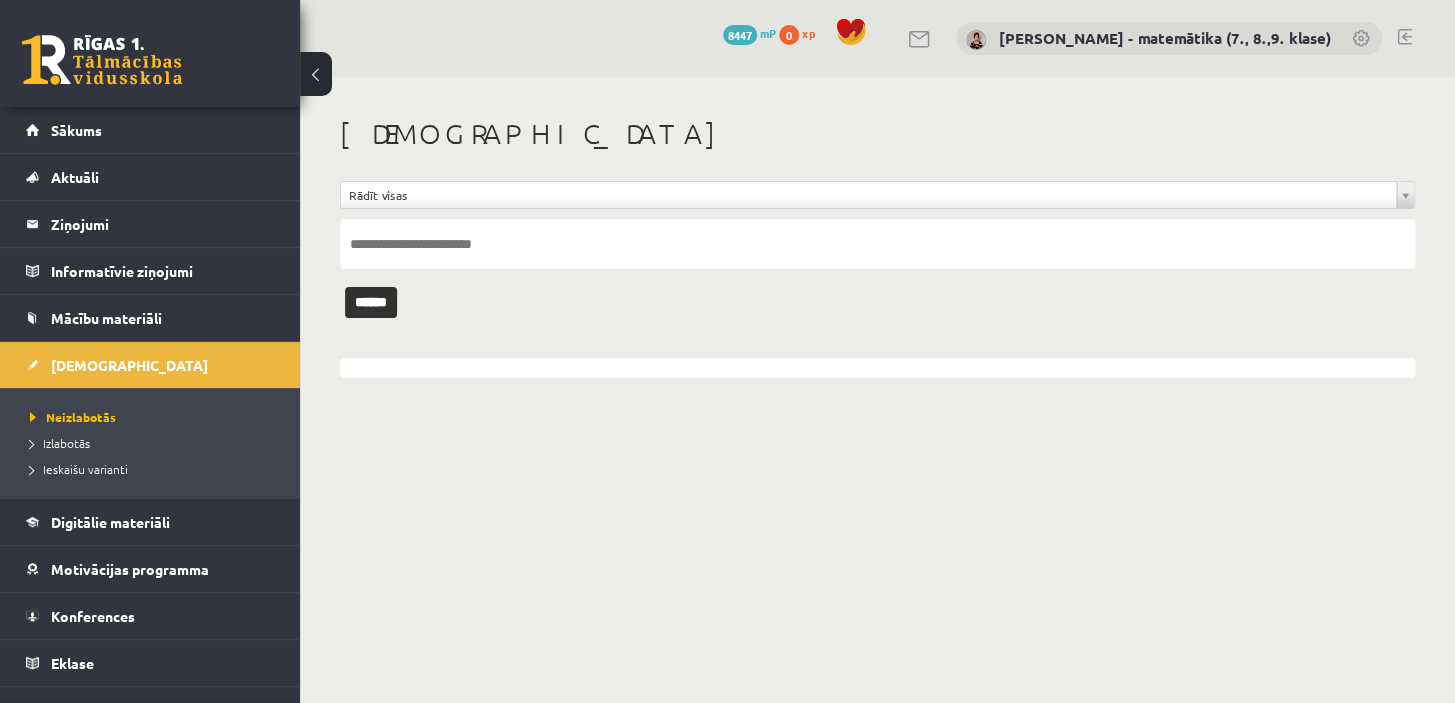click on "Ziņojumi
0" at bounding box center [163, 224] 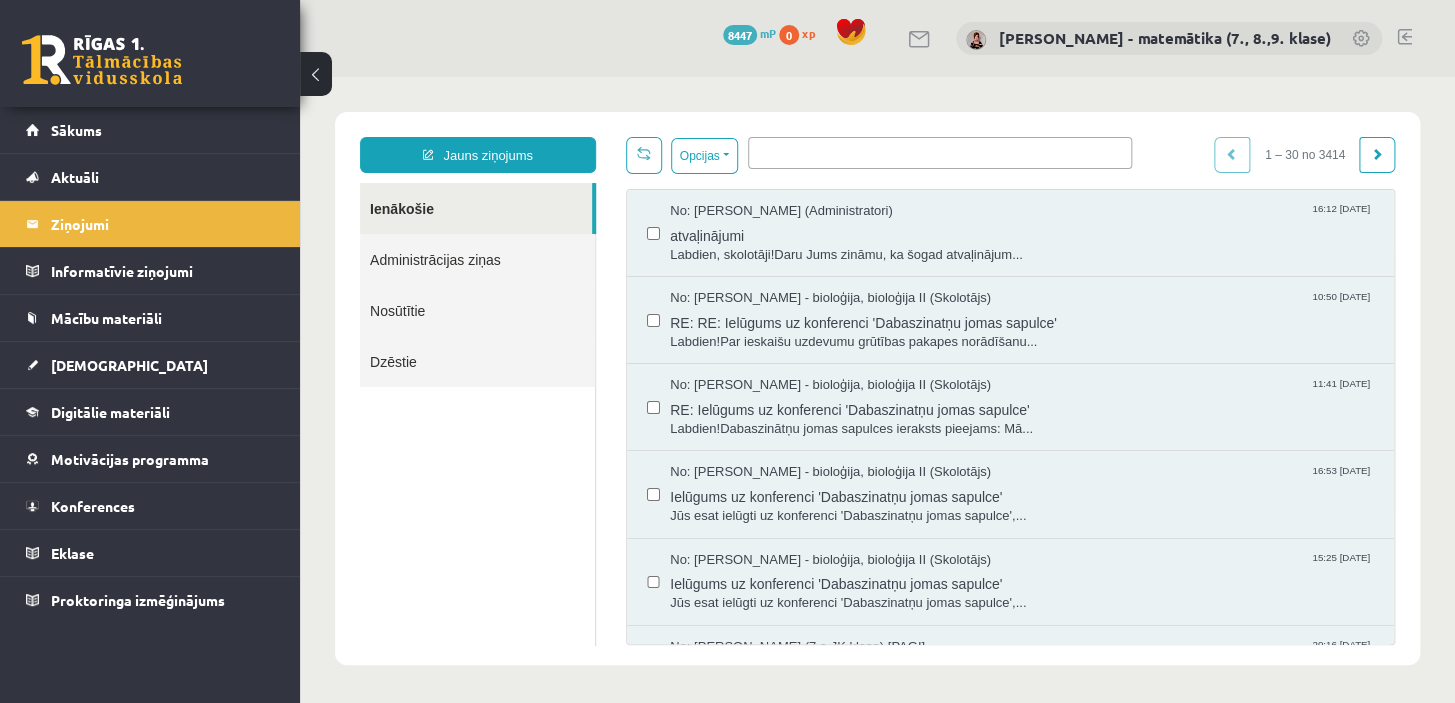 scroll, scrollTop: 0, scrollLeft: 0, axis: both 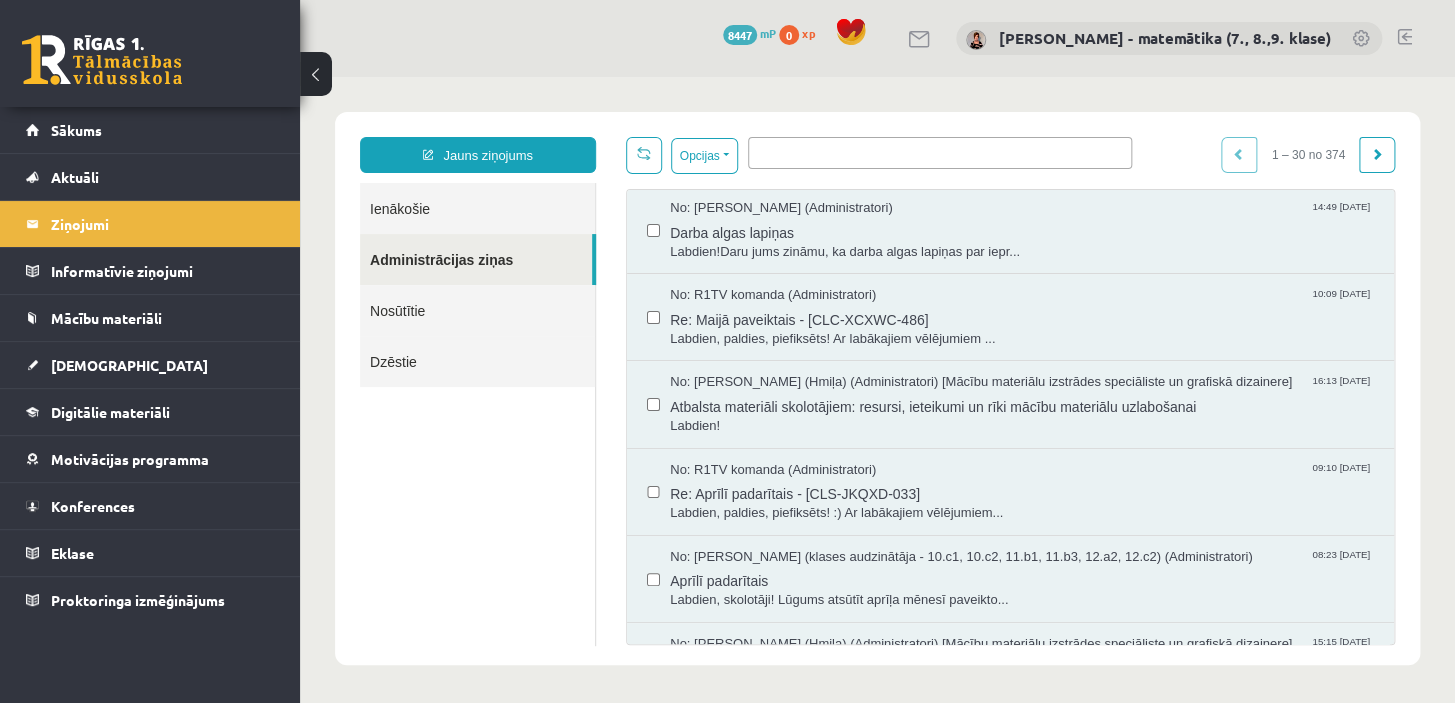 click on "Atbalsta materiāli skolotājiem: resursi, ieteikumi un rīki mācību materiālu uzlabošanai" at bounding box center [1022, 404] 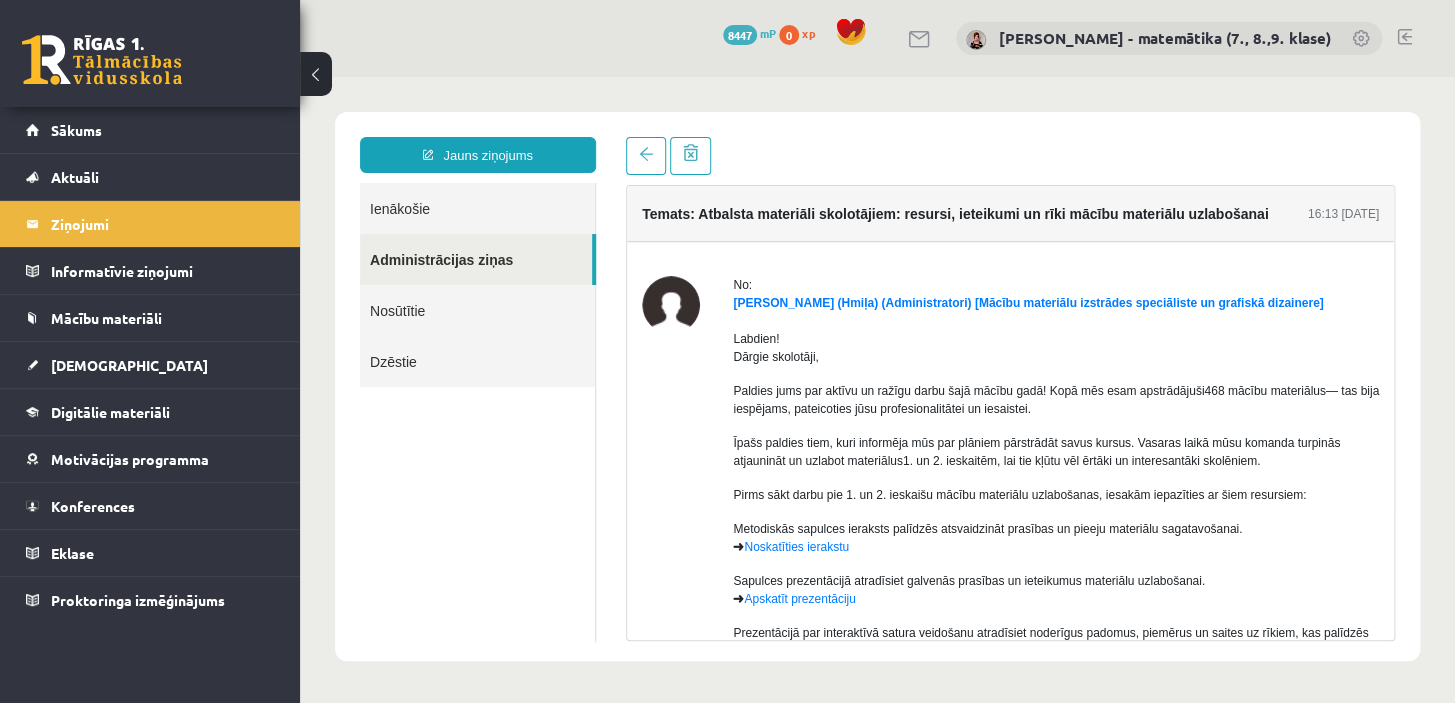 scroll, scrollTop: 0, scrollLeft: 0, axis: both 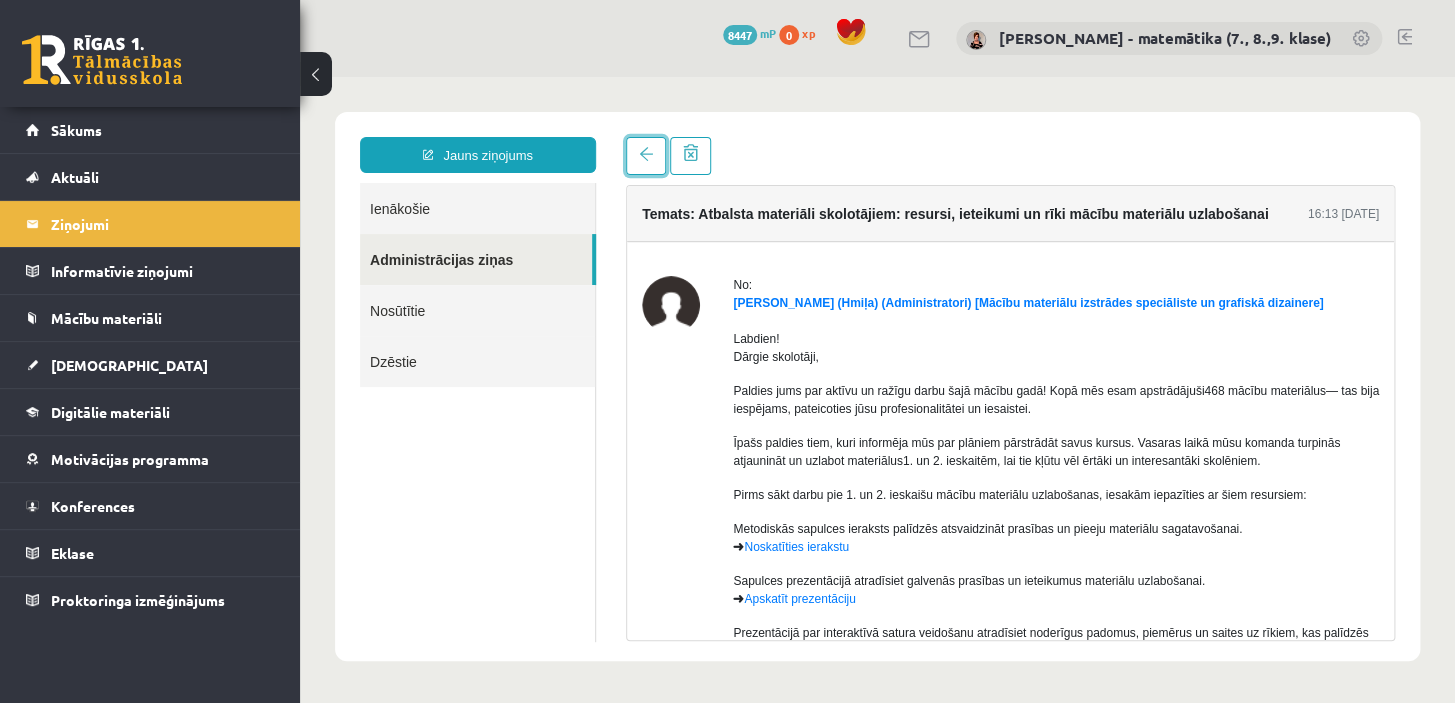 click at bounding box center [646, 154] 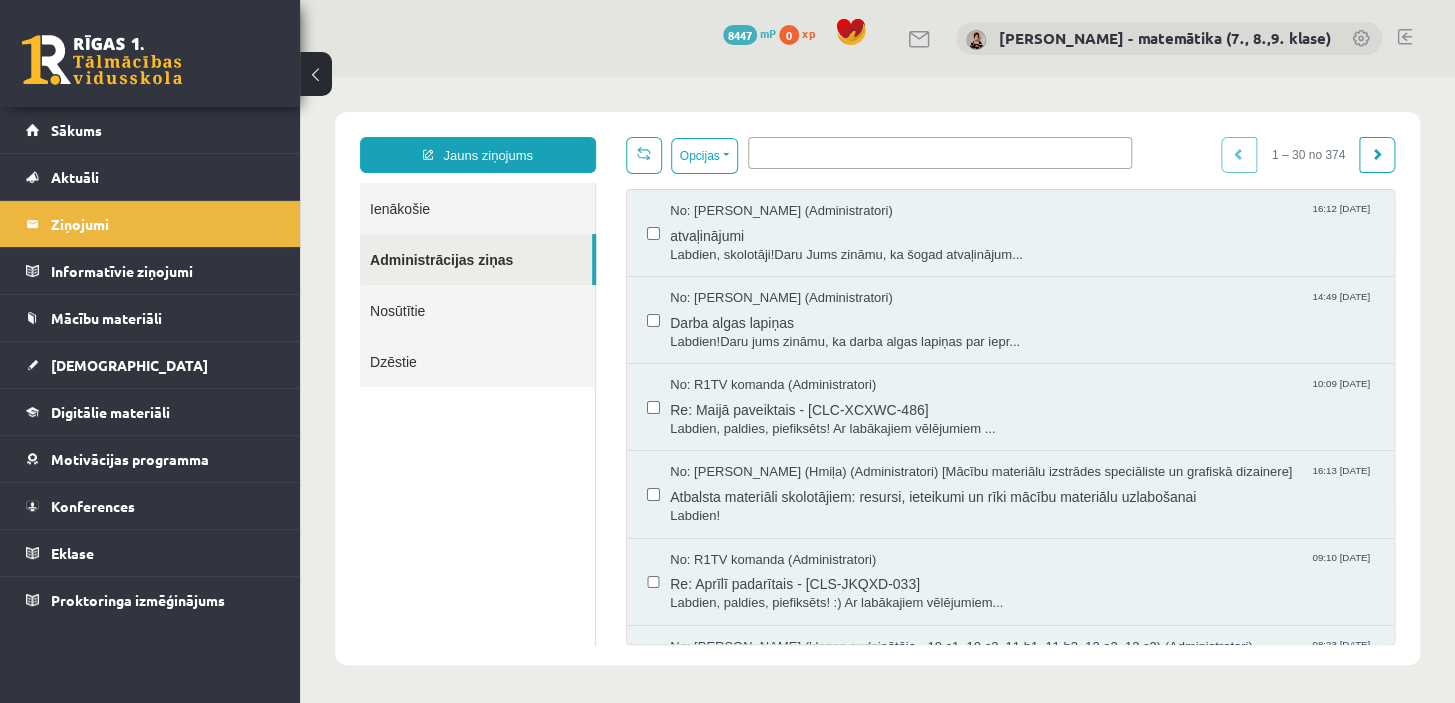 scroll, scrollTop: 0, scrollLeft: 0, axis: both 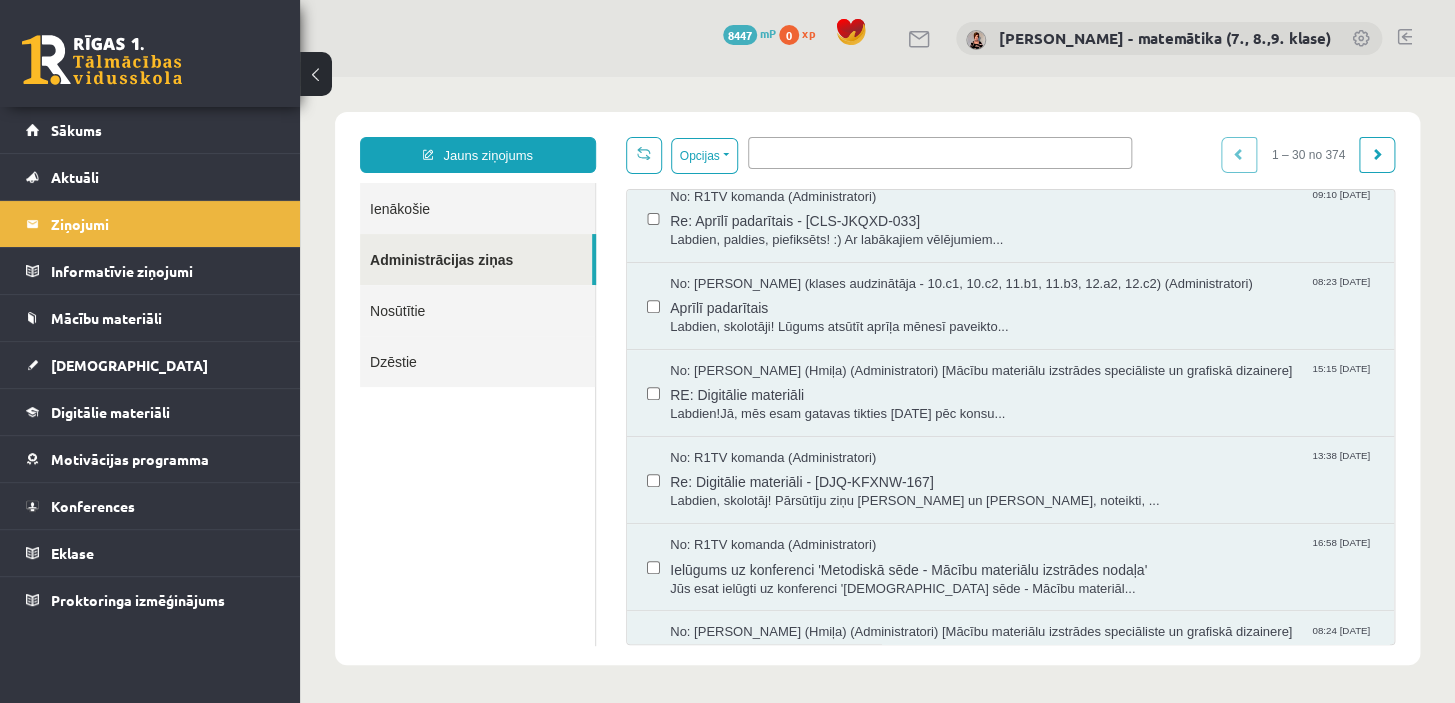 click on "No: [PERSON_NAME] (Hmiļa) (Administratori) [Mācību materiālu izstrādes speciāliste un grafiskā dizainere]" at bounding box center (981, 371) 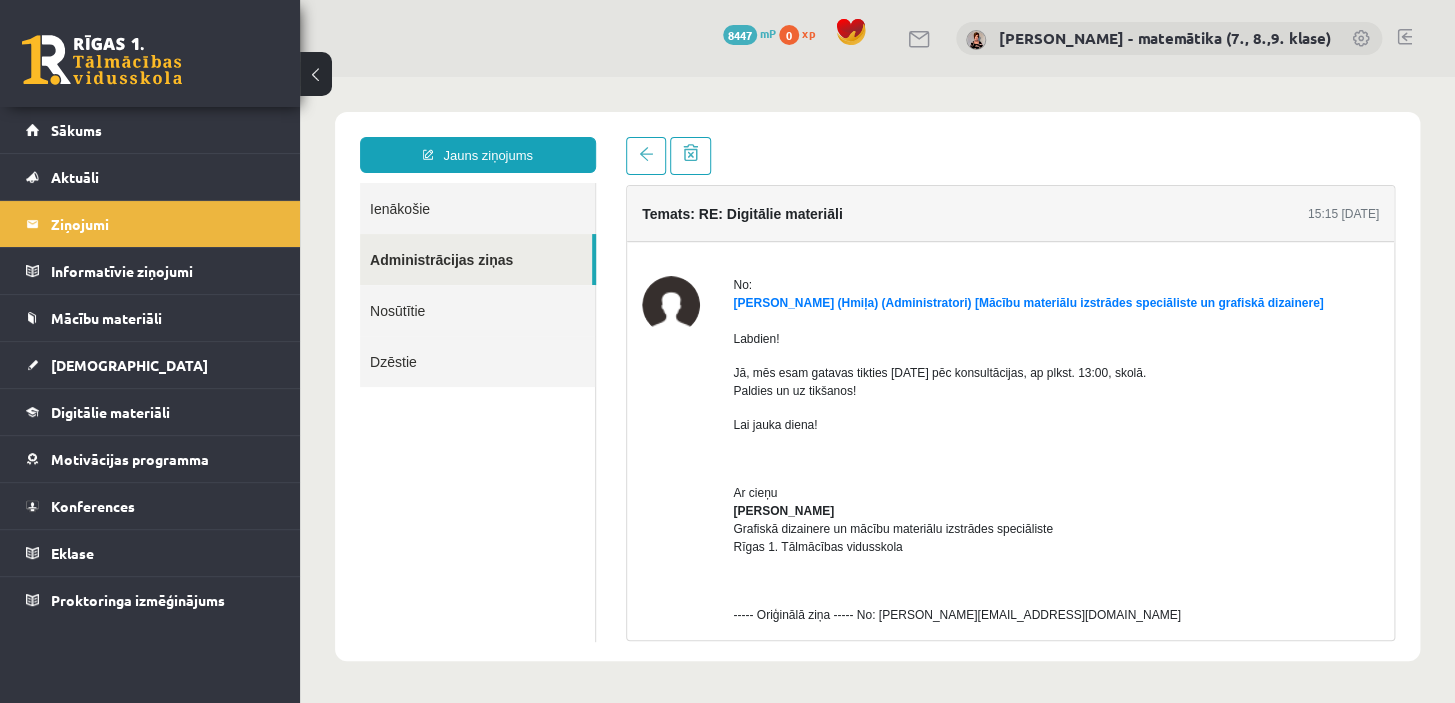 scroll, scrollTop: 0, scrollLeft: 0, axis: both 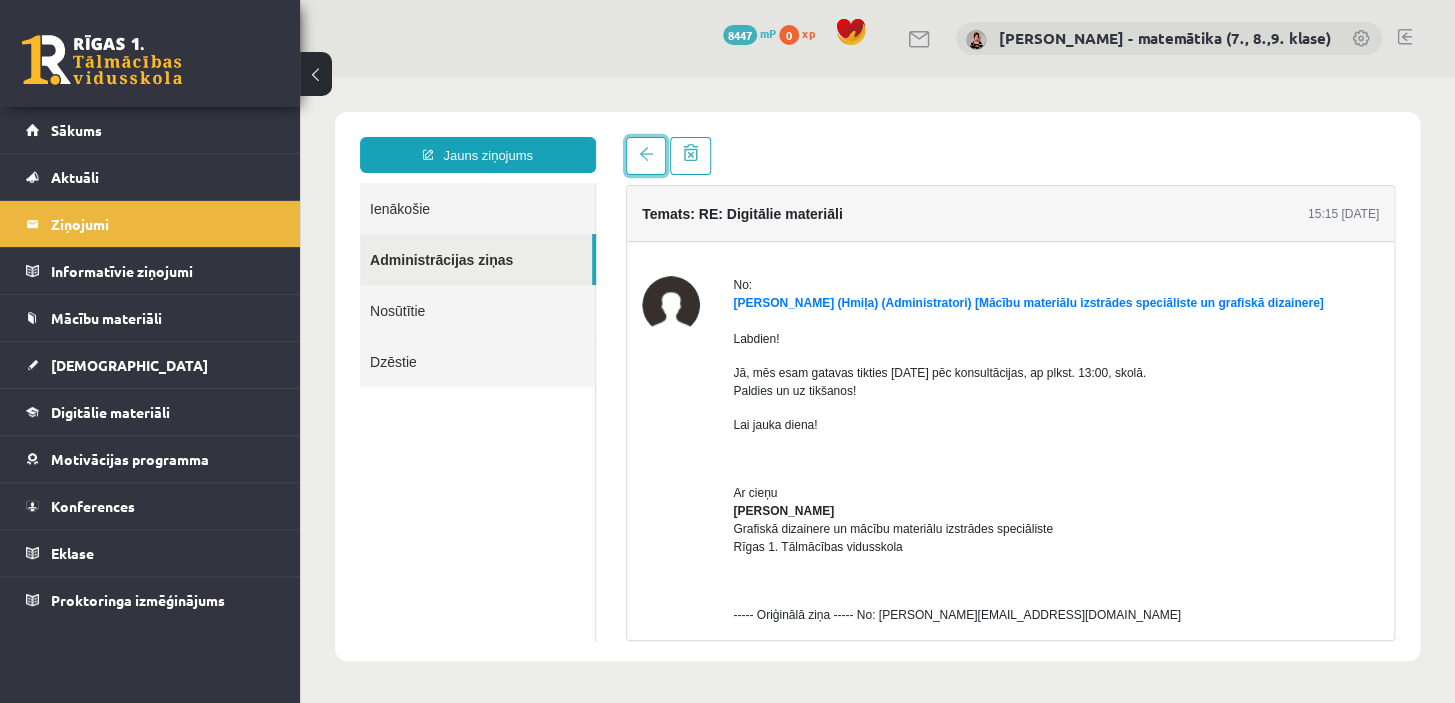 click at bounding box center [646, 154] 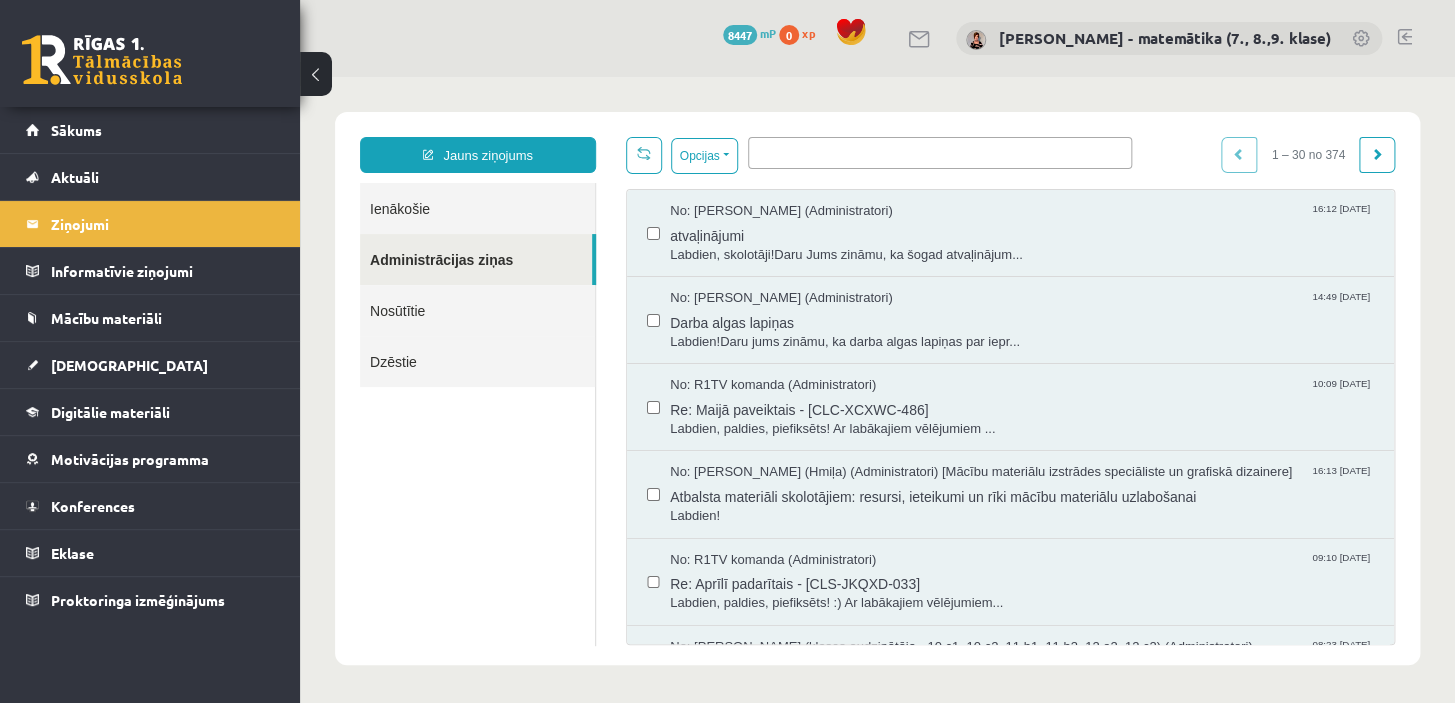 scroll, scrollTop: 0, scrollLeft: 0, axis: both 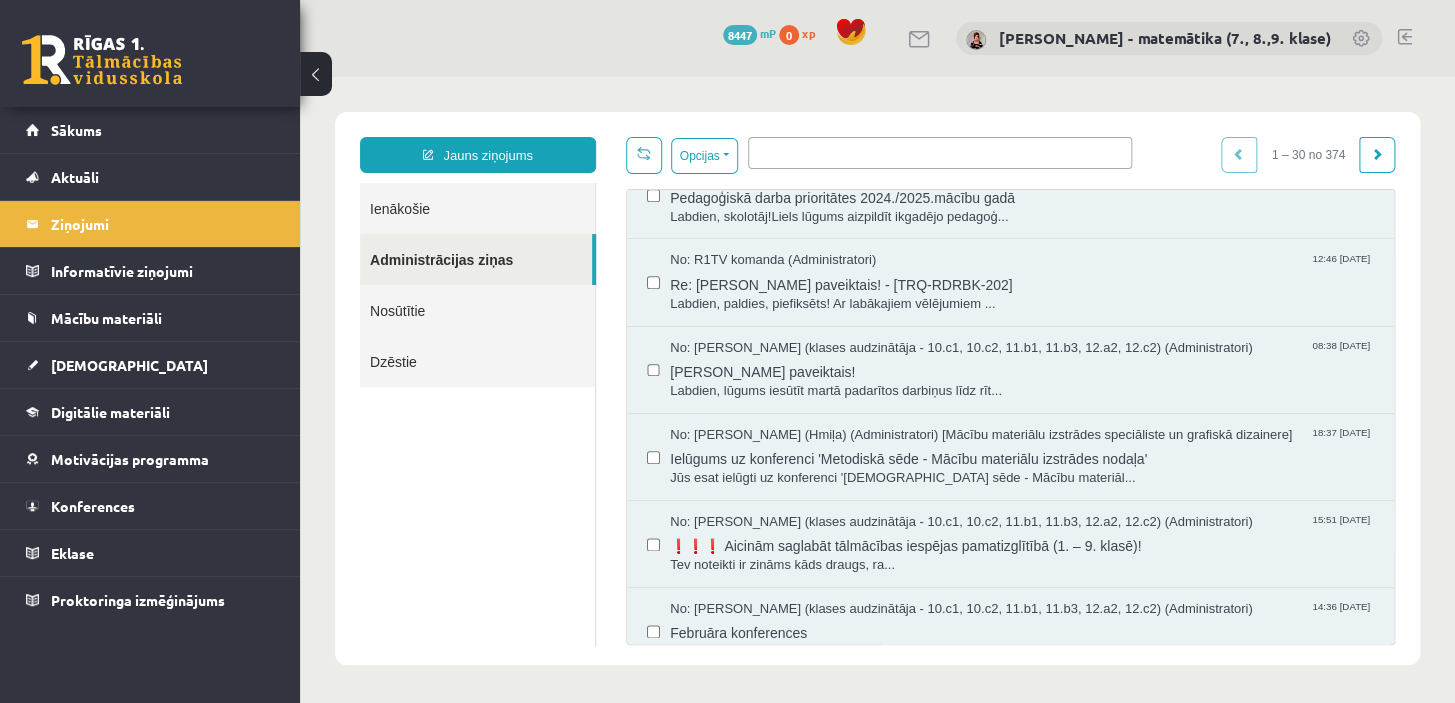 click on "Ielūgums uz konferenci 'Metodiskā sēde - Mācību materiālu izstrādes nodaļa'" at bounding box center (1022, 456) 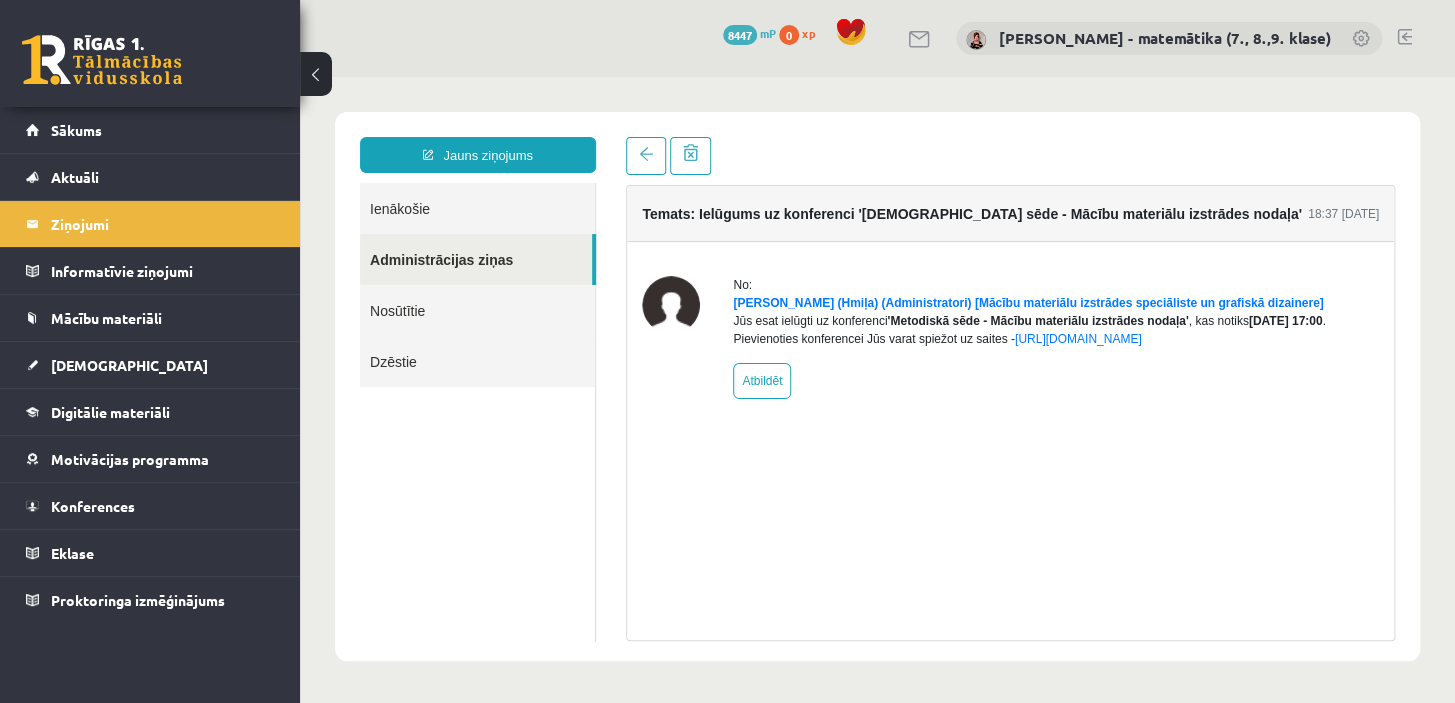 scroll, scrollTop: 0, scrollLeft: 0, axis: both 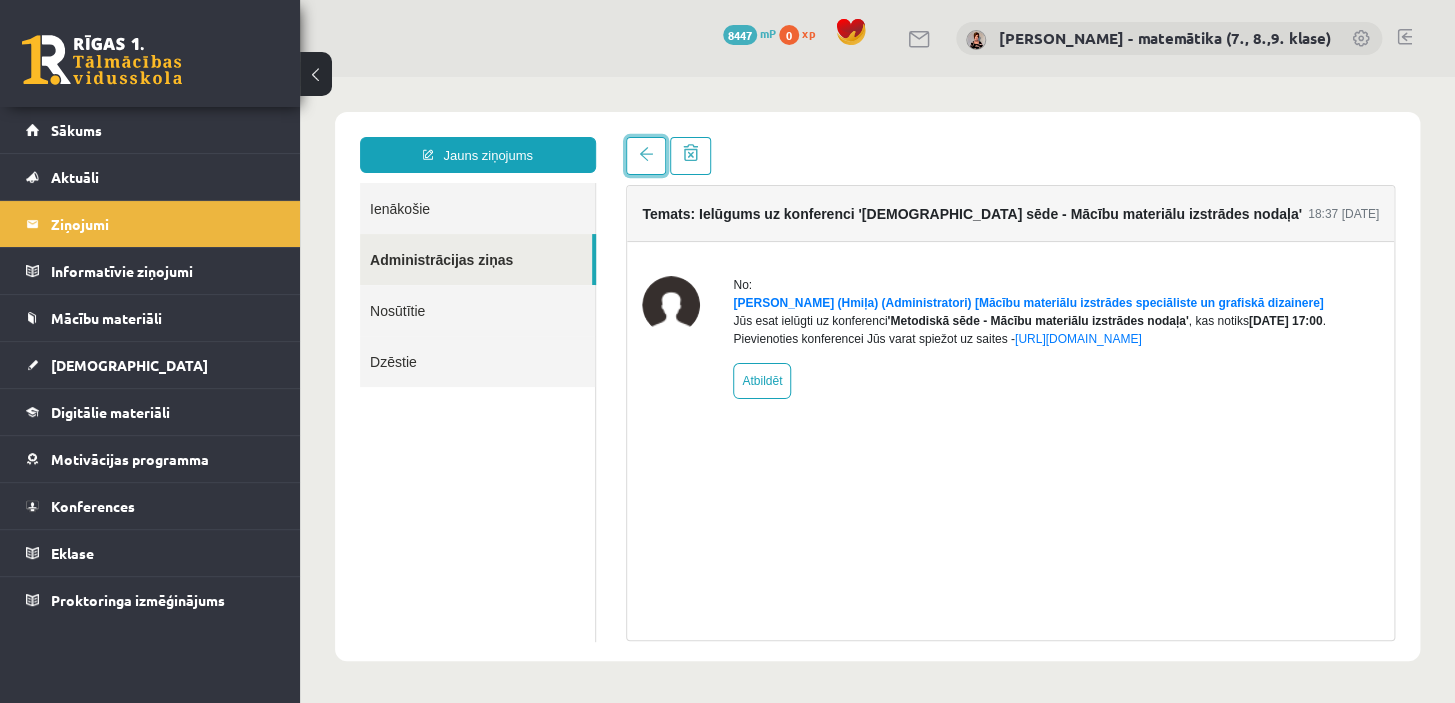 click at bounding box center [646, 154] 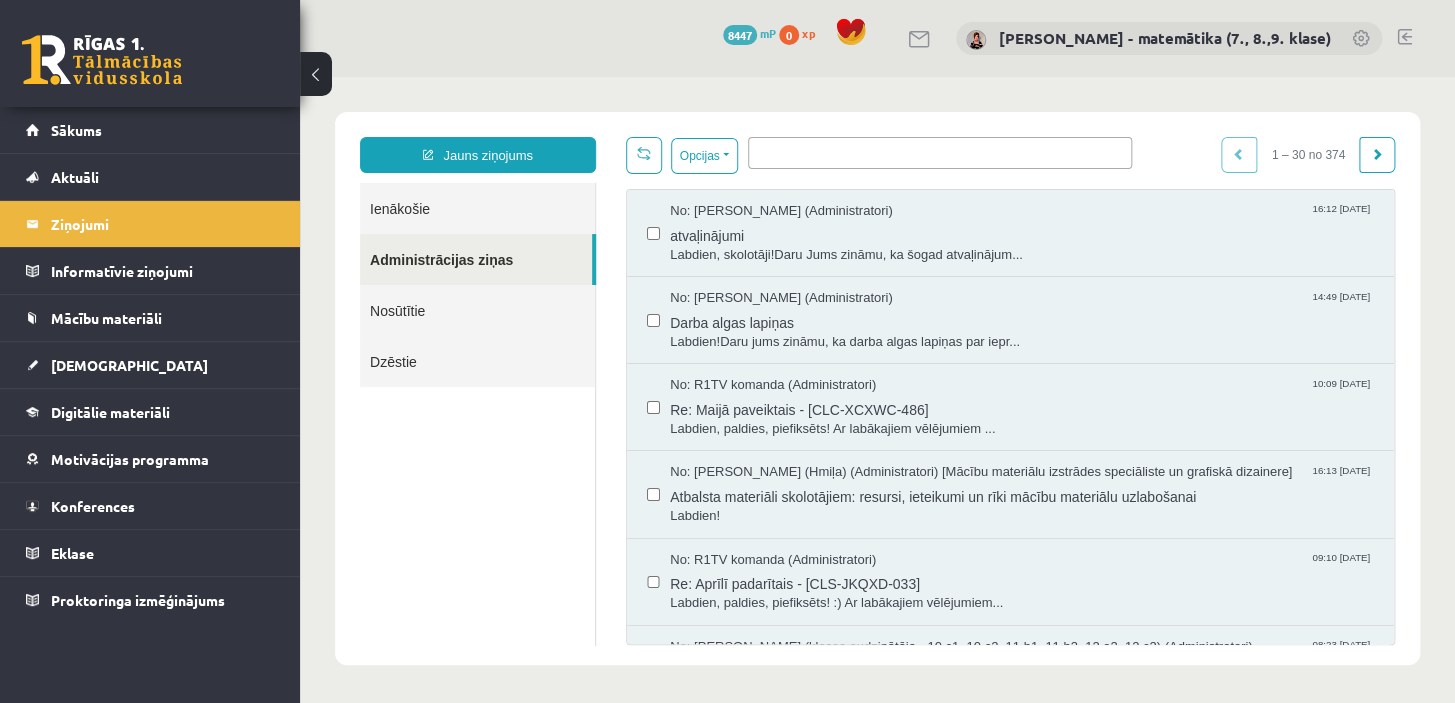 scroll, scrollTop: 0, scrollLeft: 0, axis: both 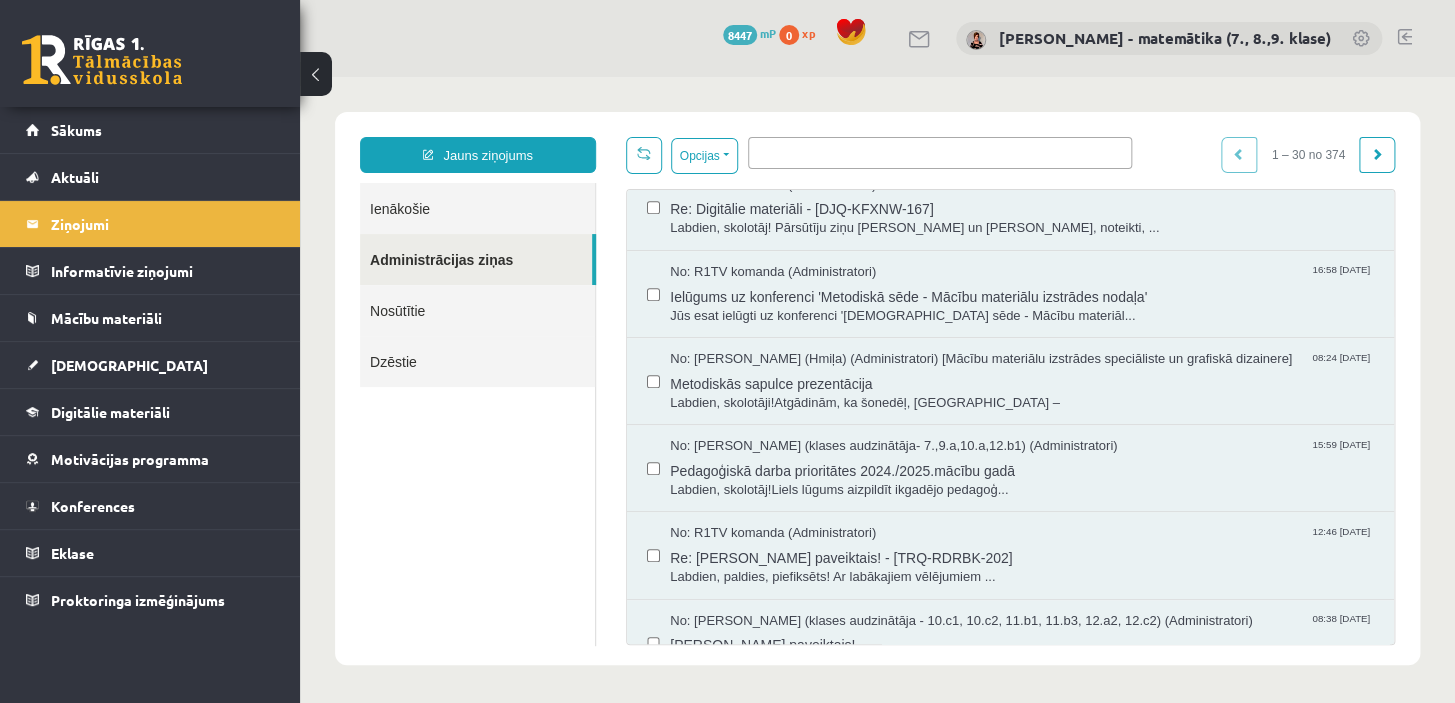 click on "Ielūgums uz konferenci 'Metodiskā sēde - Mācību materiālu izstrādes nodaļa'" at bounding box center (1022, 294) 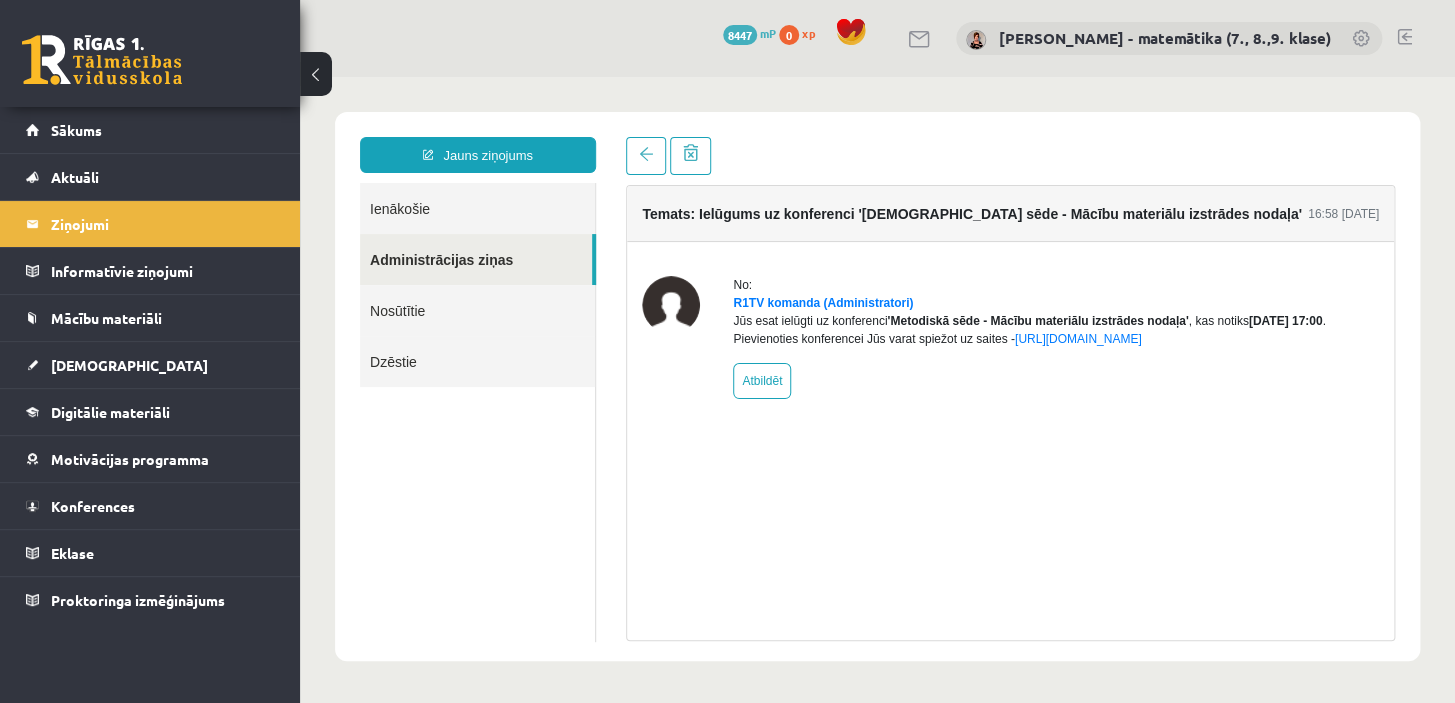 scroll, scrollTop: 0, scrollLeft: 0, axis: both 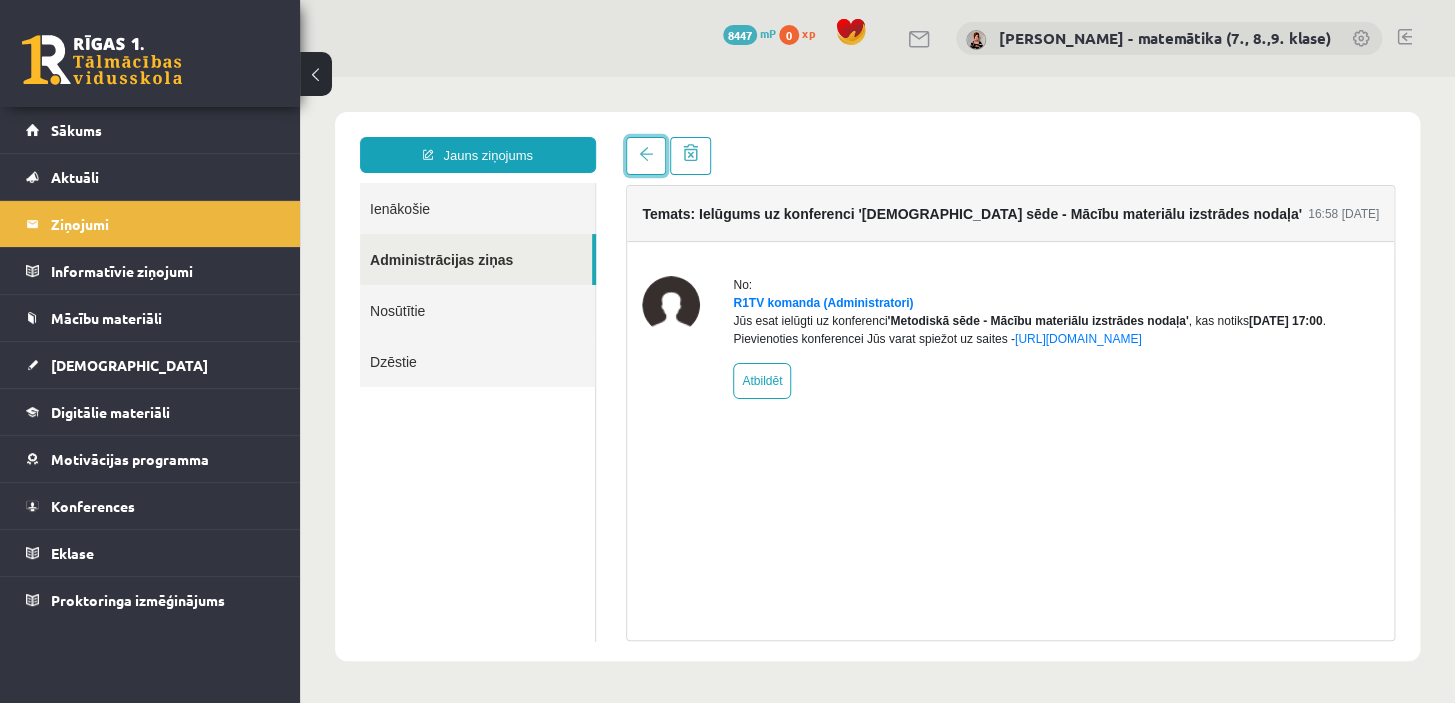 click at bounding box center [646, 154] 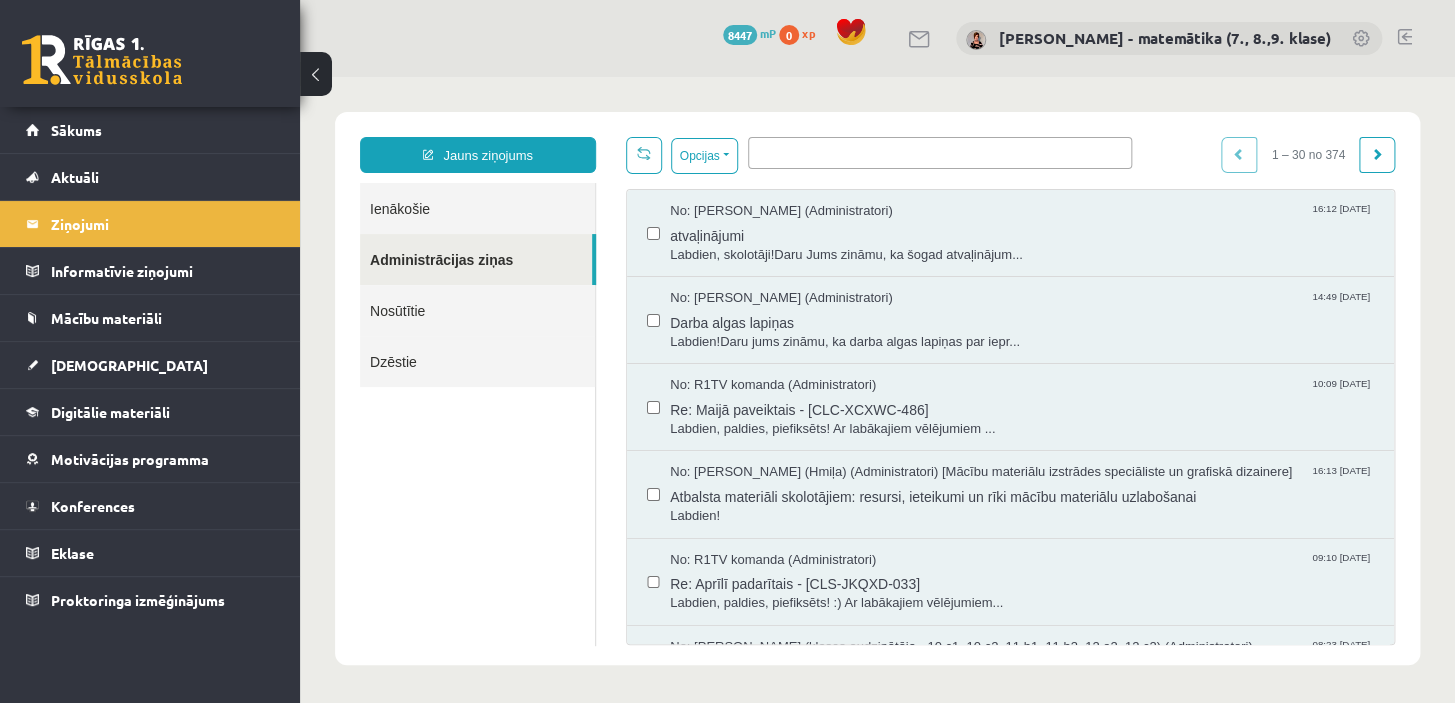 scroll, scrollTop: 0, scrollLeft: 0, axis: both 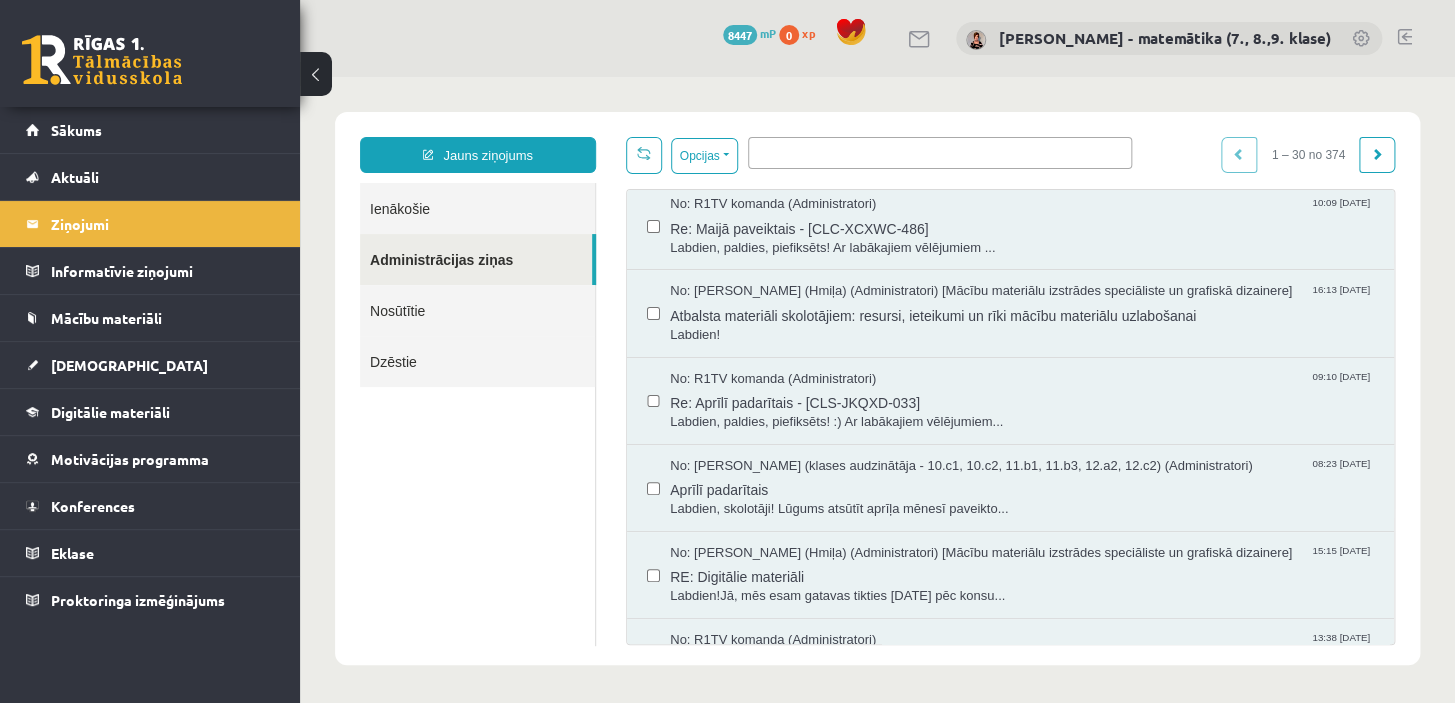 click on "Atbalsta materiāli skolotājiem: resursi, ieteikumi un rīki mācību materiālu uzlabošanai" at bounding box center [1022, 313] 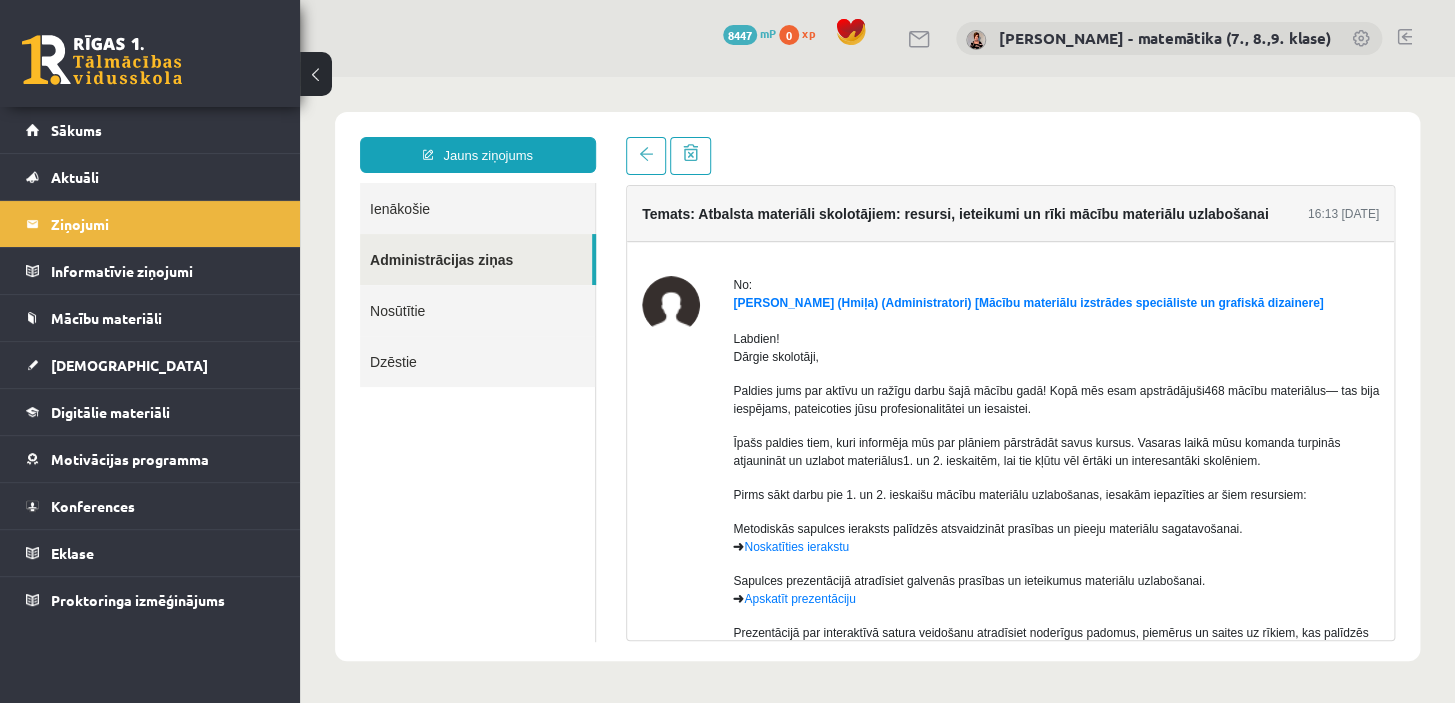 scroll, scrollTop: 0, scrollLeft: 0, axis: both 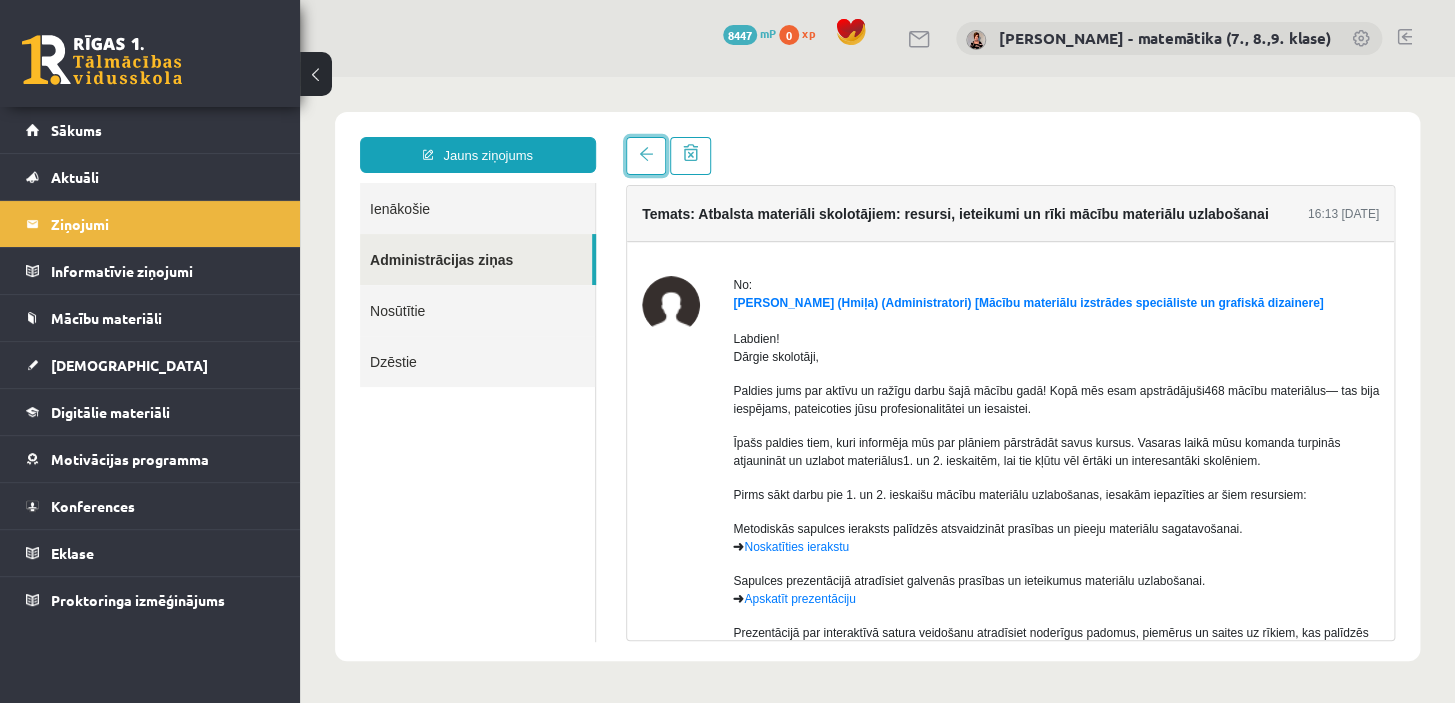 click at bounding box center [646, 156] 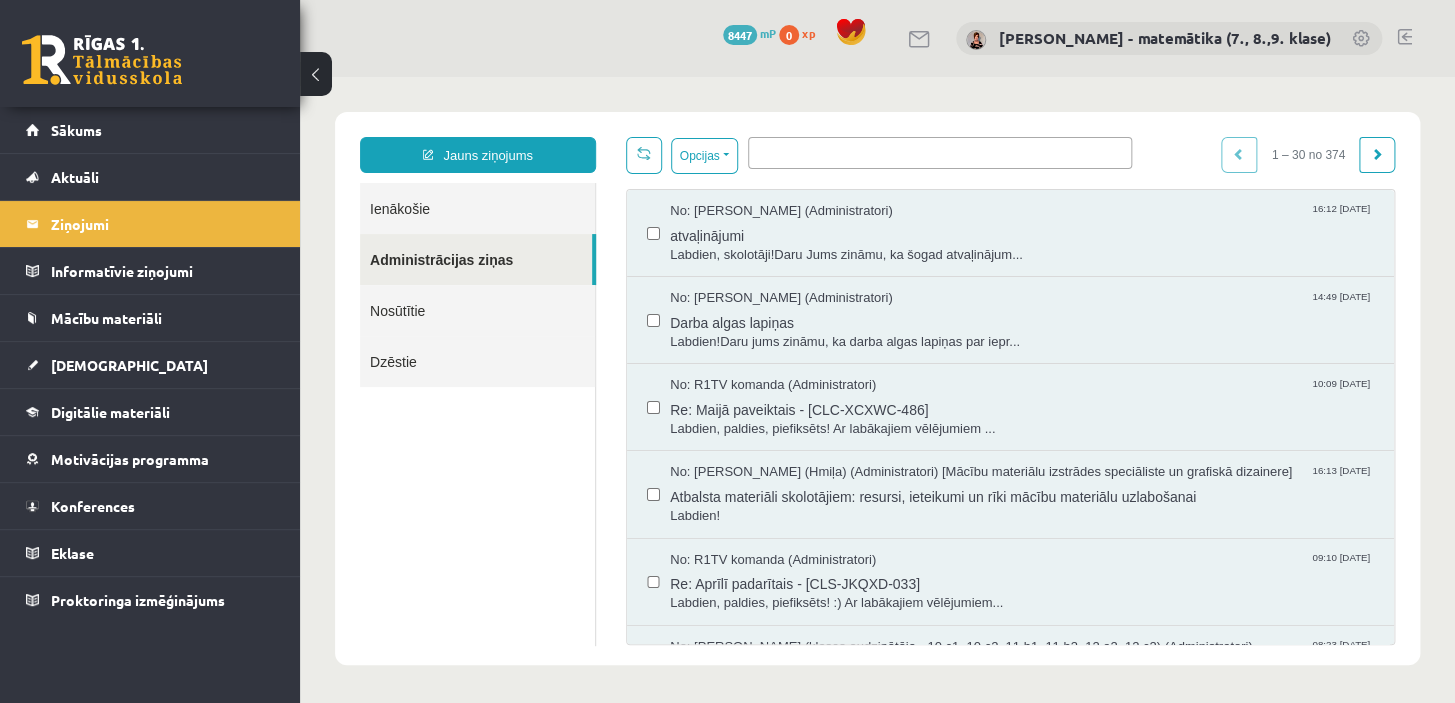 scroll, scrollTop: 0, scrollLeft: 0, axis: both 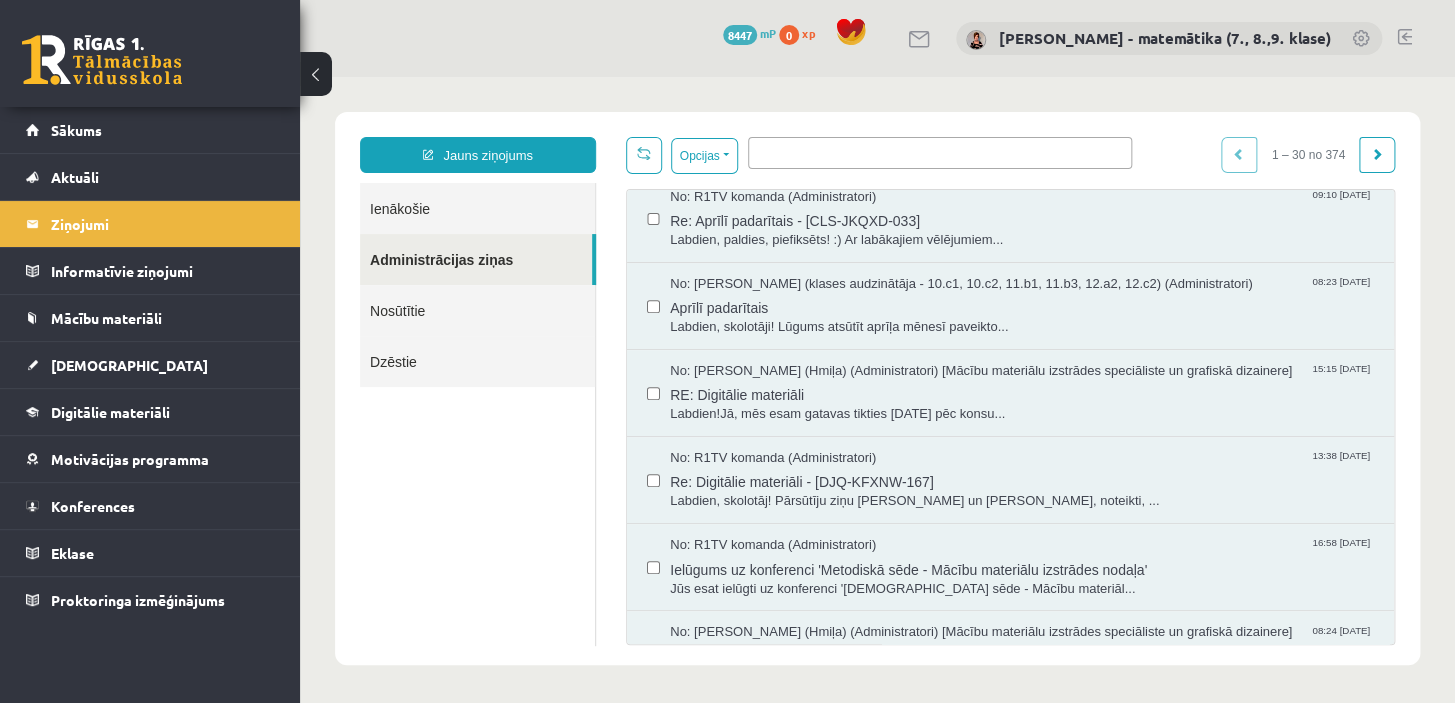 click on "RE: Digitālie materiāli" at bounding box center (1022, 392) 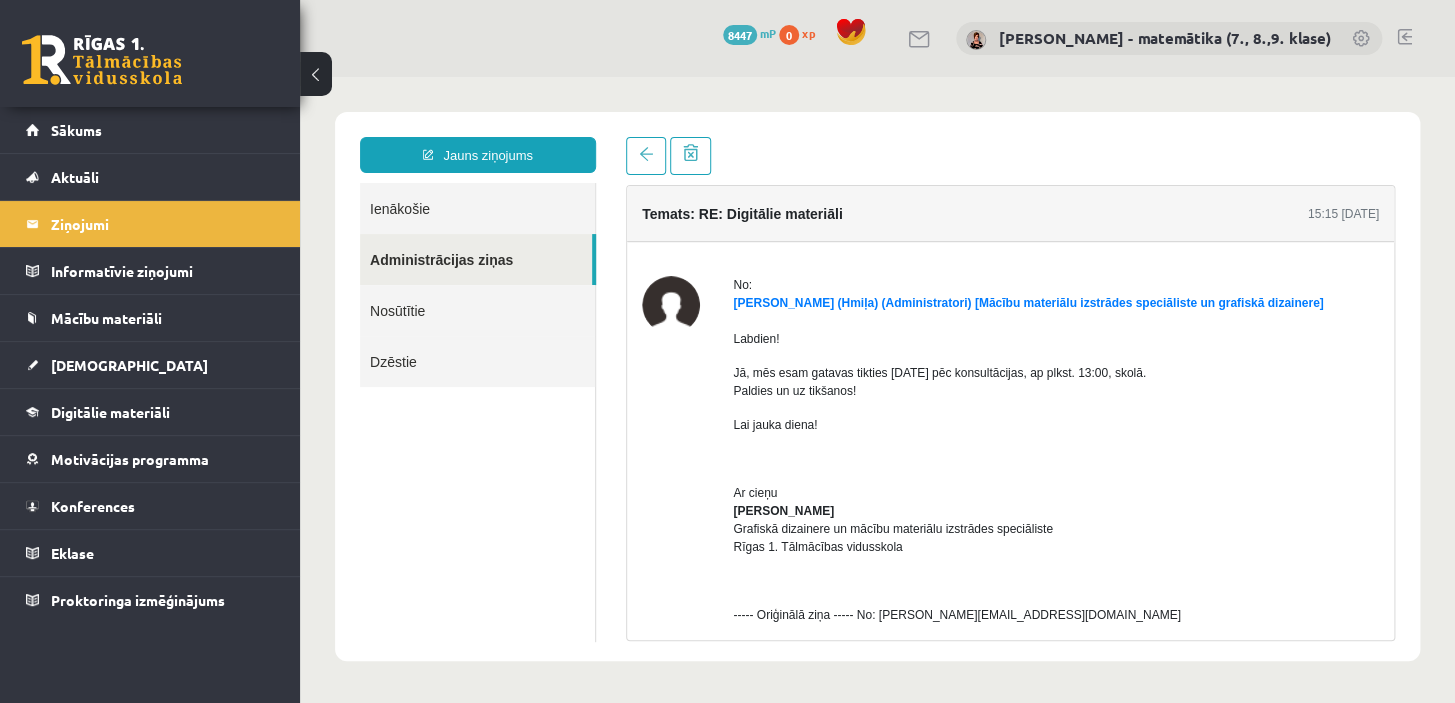 scroll, scrollTop: 0, scrollLeft: 0, axis: both 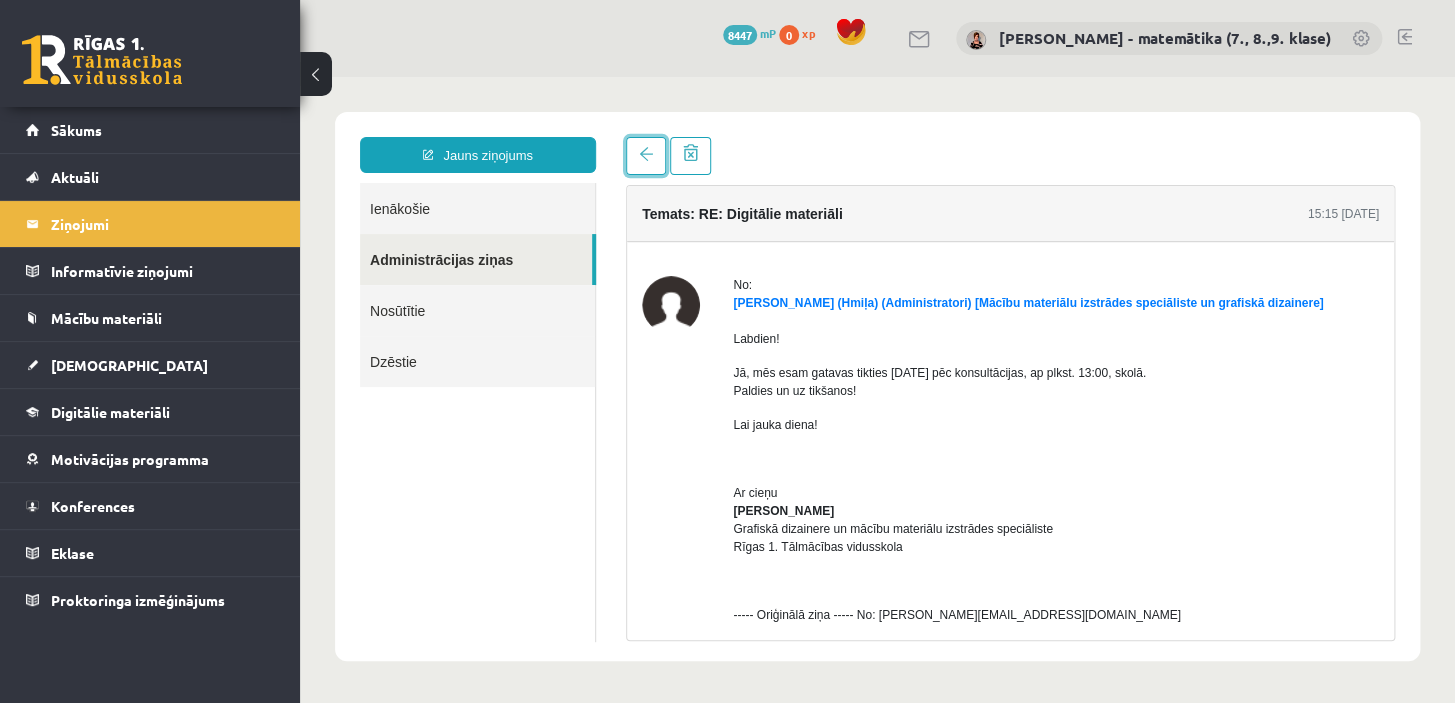 click at bounding box center (646, 154) 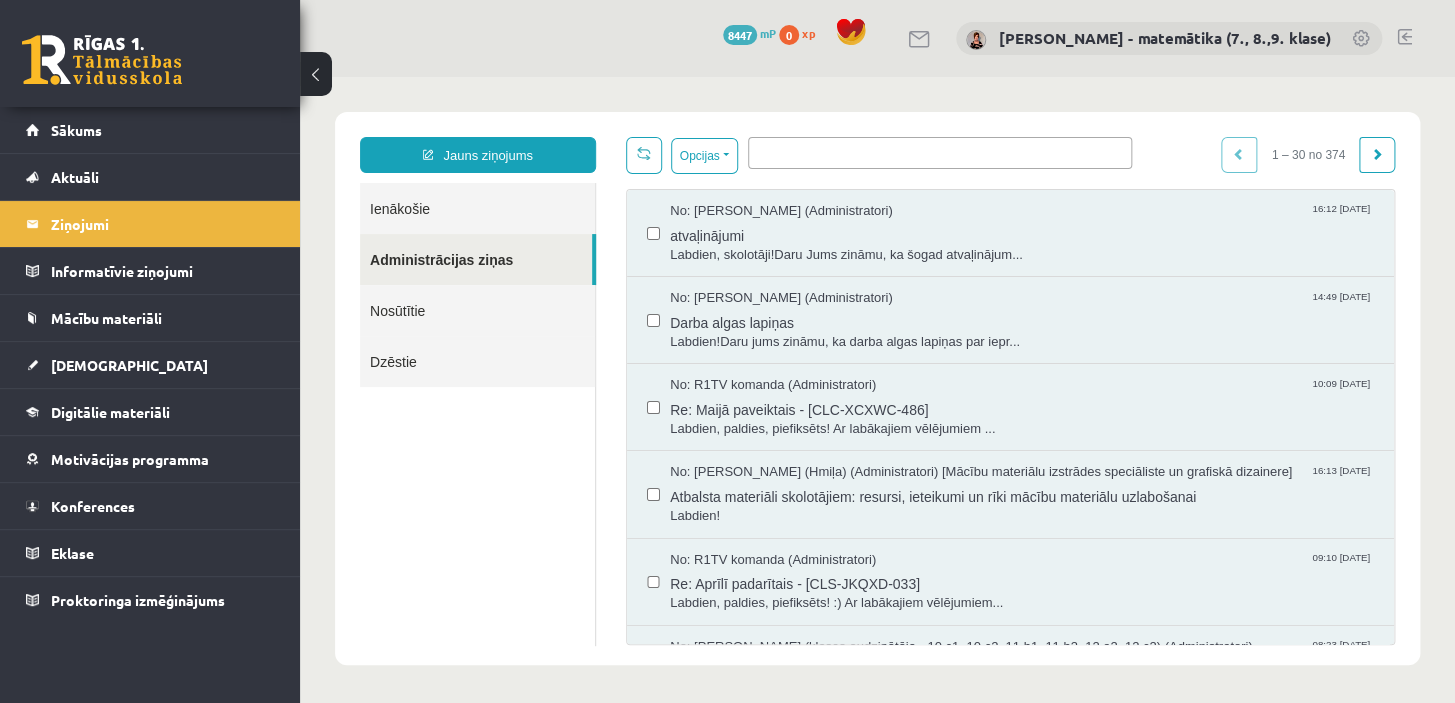 scroll, scrollTop: 0, scrollLeft: 0, axis: both 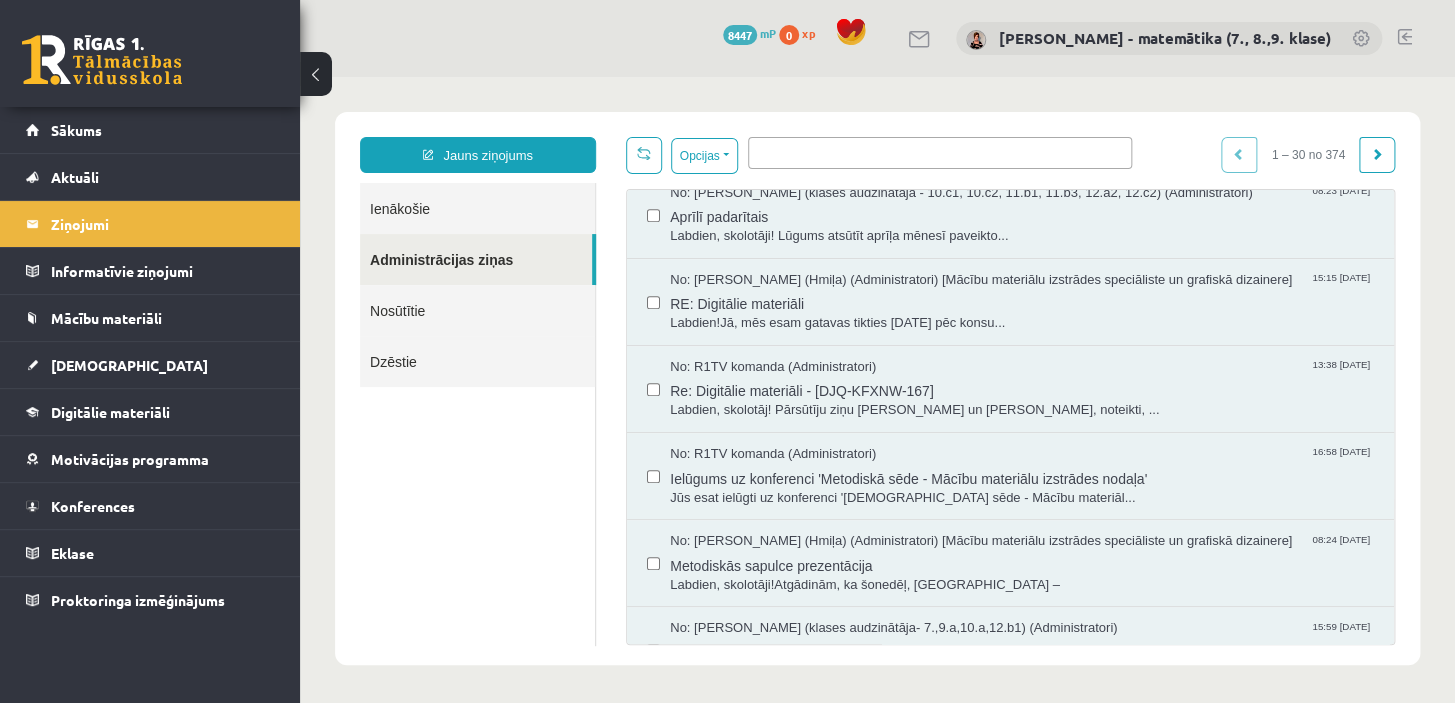 click on "Metodiskās sapulce prezentācija" at bounding box center (1022, 563) 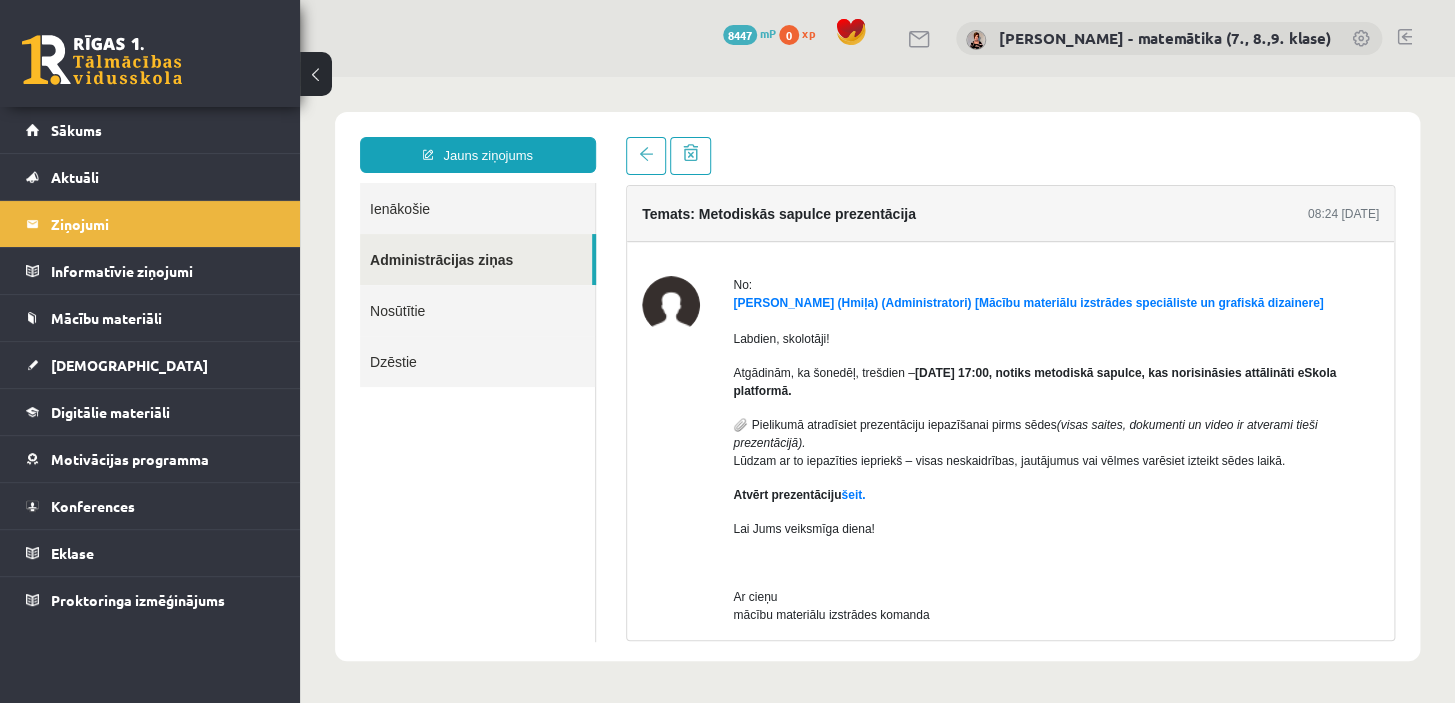 scroll, scrollTop: 0, scrollLeft: 0, axis: both 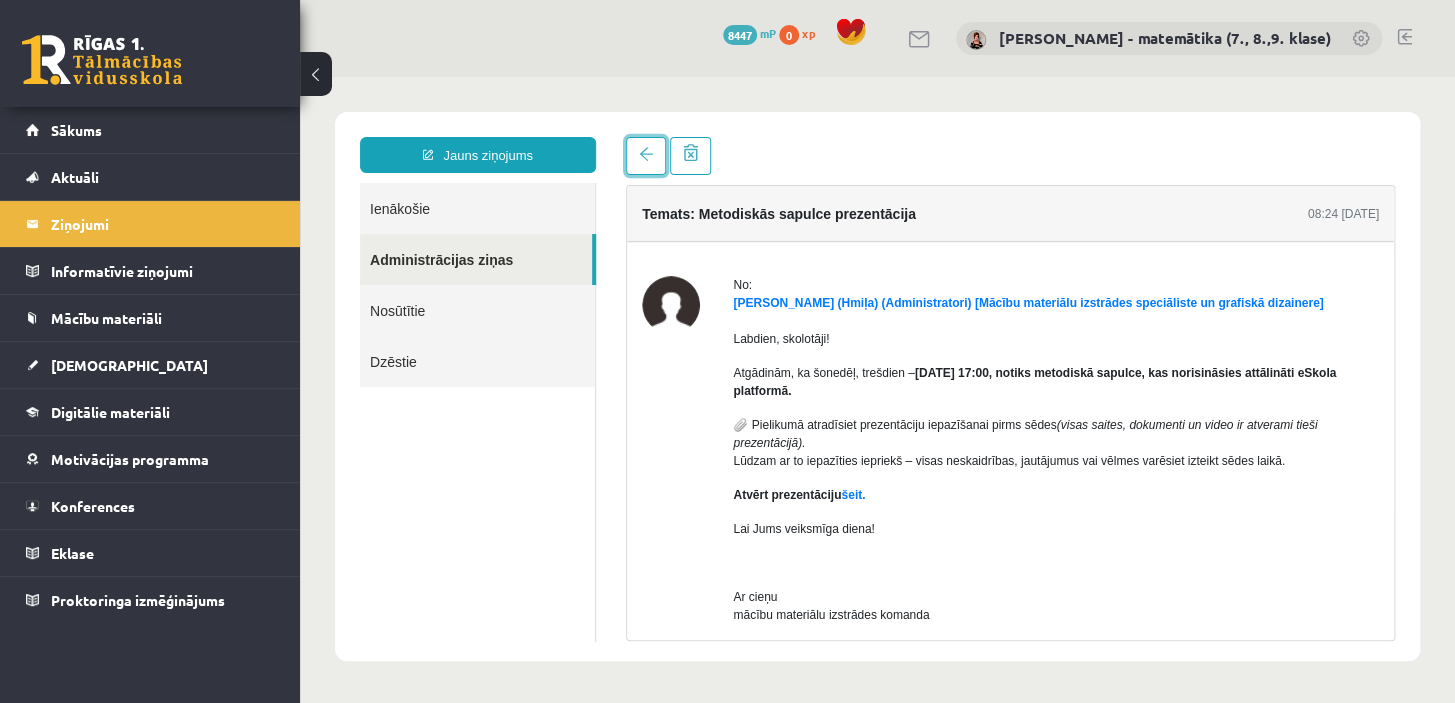 click at bounding box center (646, 154) 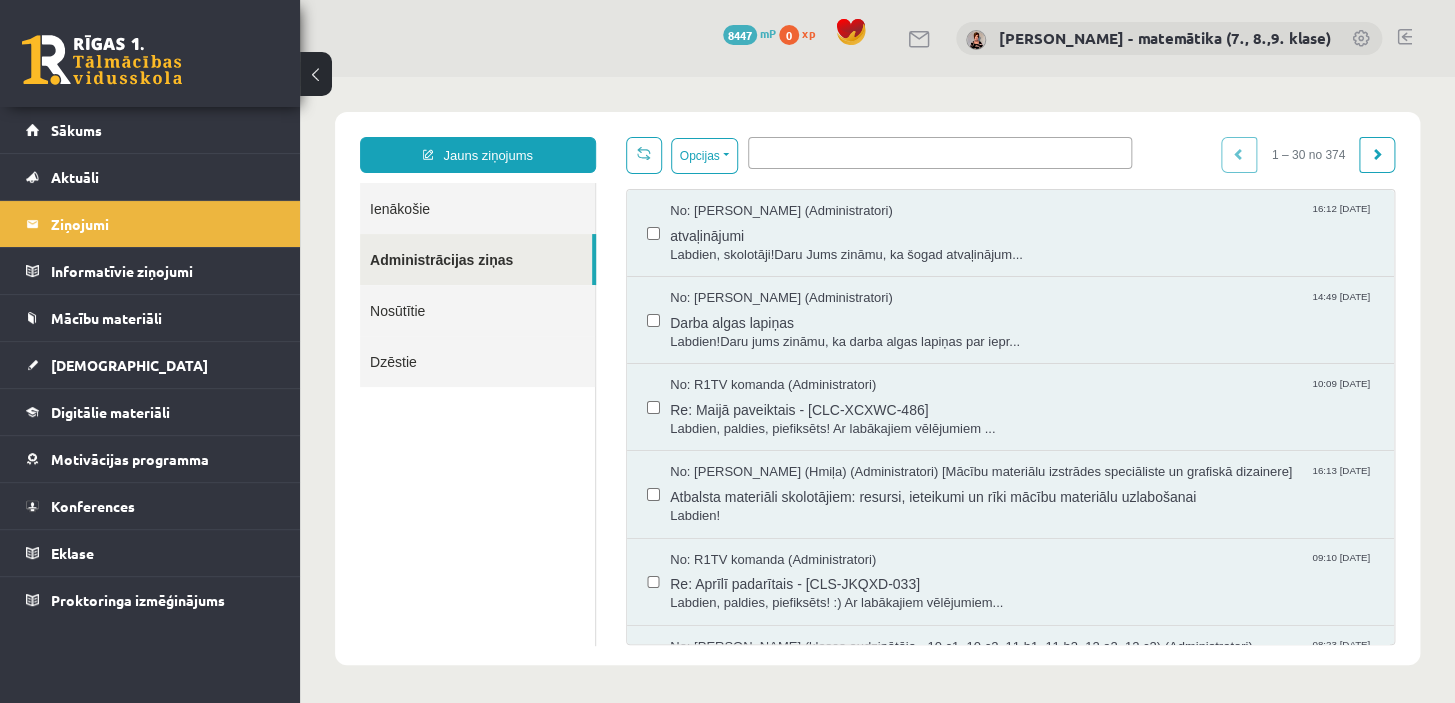 scroll, scrollTop: 0, scrollLeft: 0, axis: both 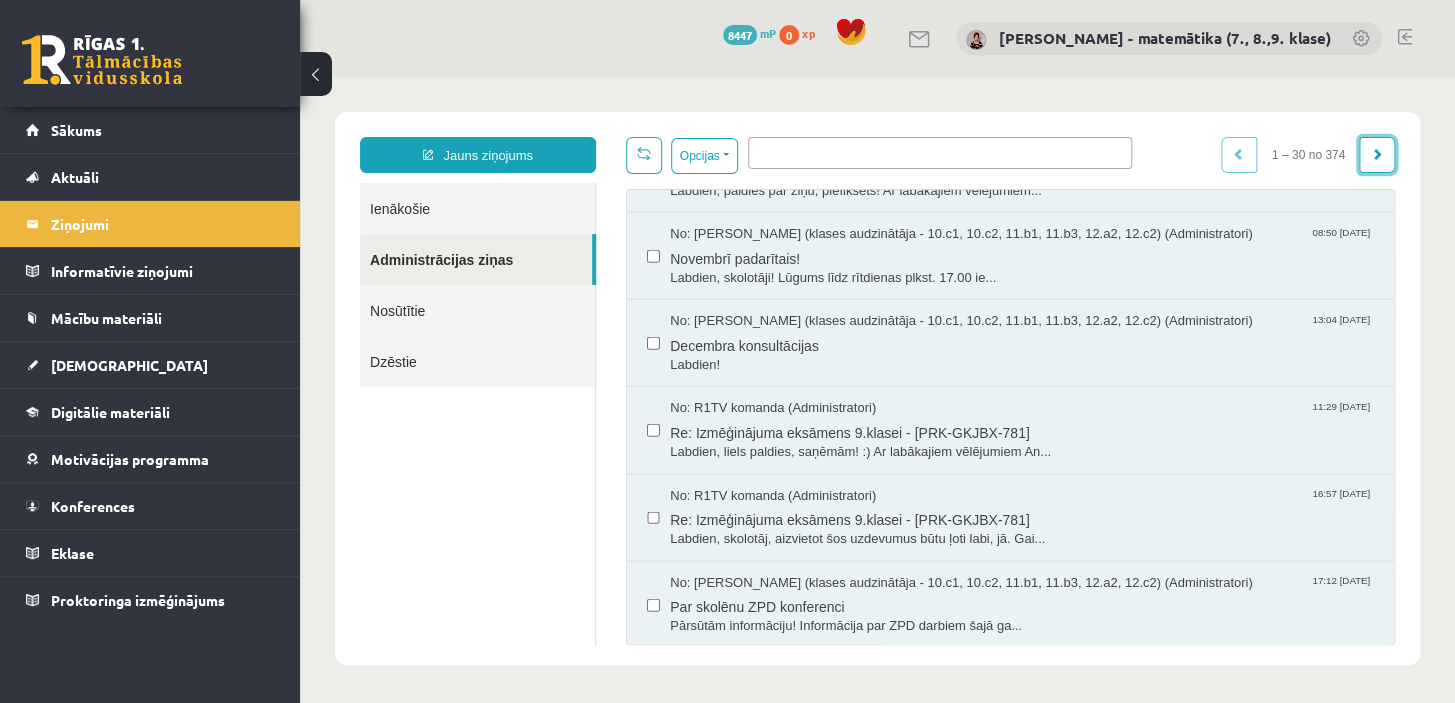 click at bounding box center (1377, 154) 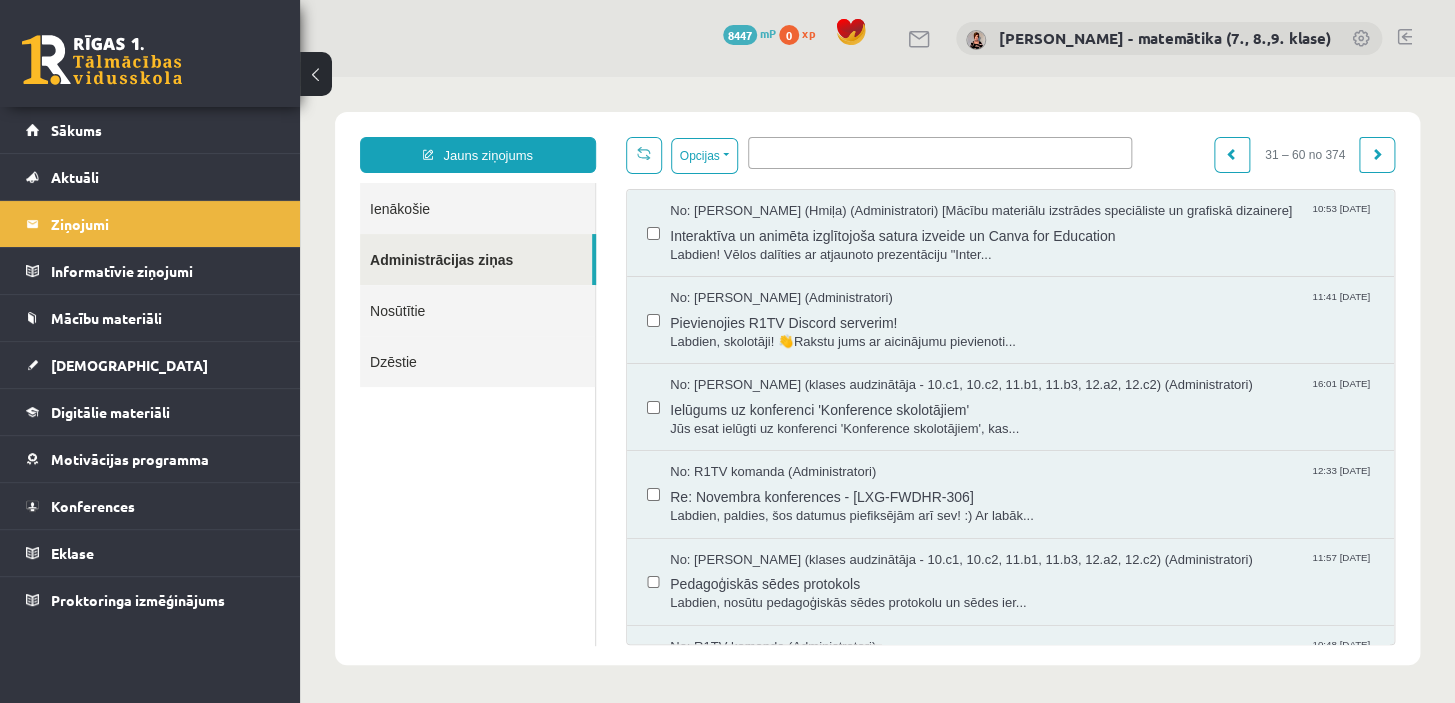 scroll, scrollTop: 0, scrollLeft: 0, axis: both 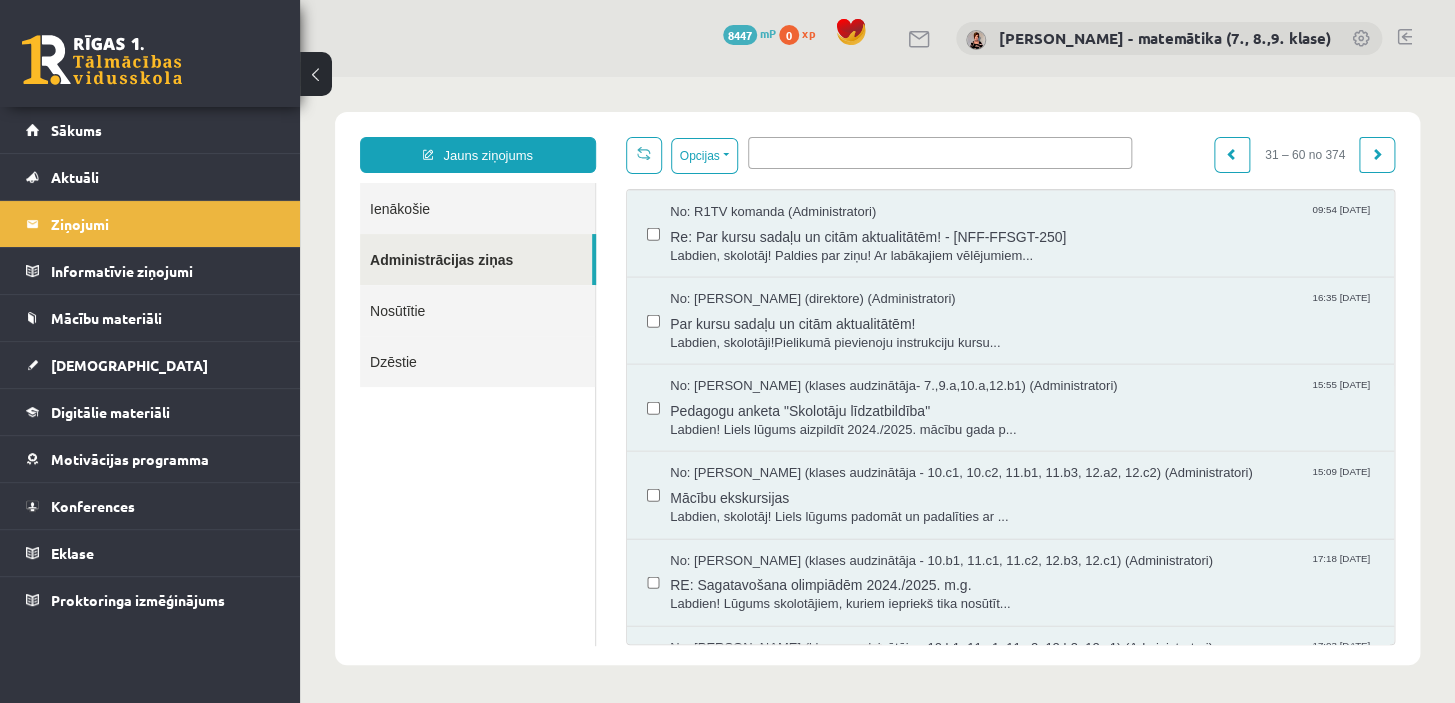 click on "Par kursu sadaļu un citām aktualitātēm!" at bounding box center (1022, 321) 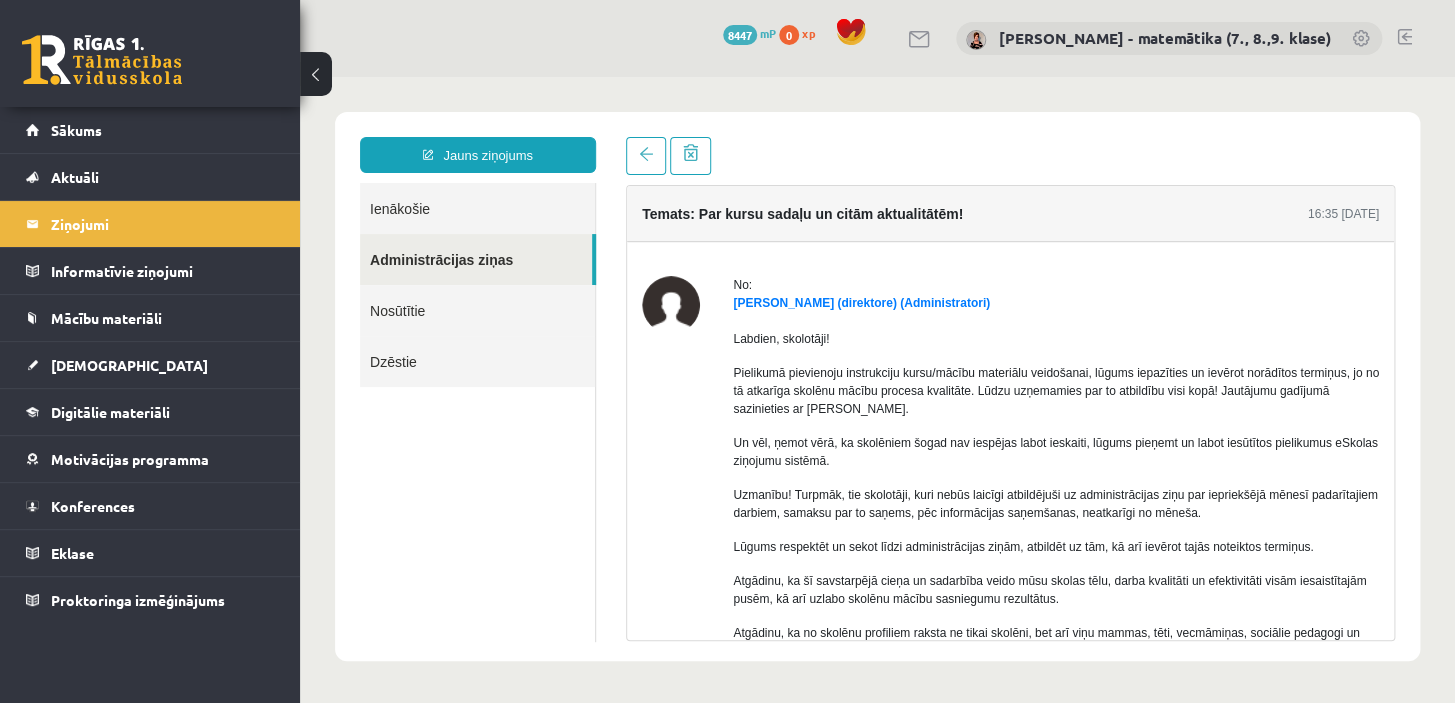 scroll, scrollTop: 0, scrollLeft: 0, axis: both 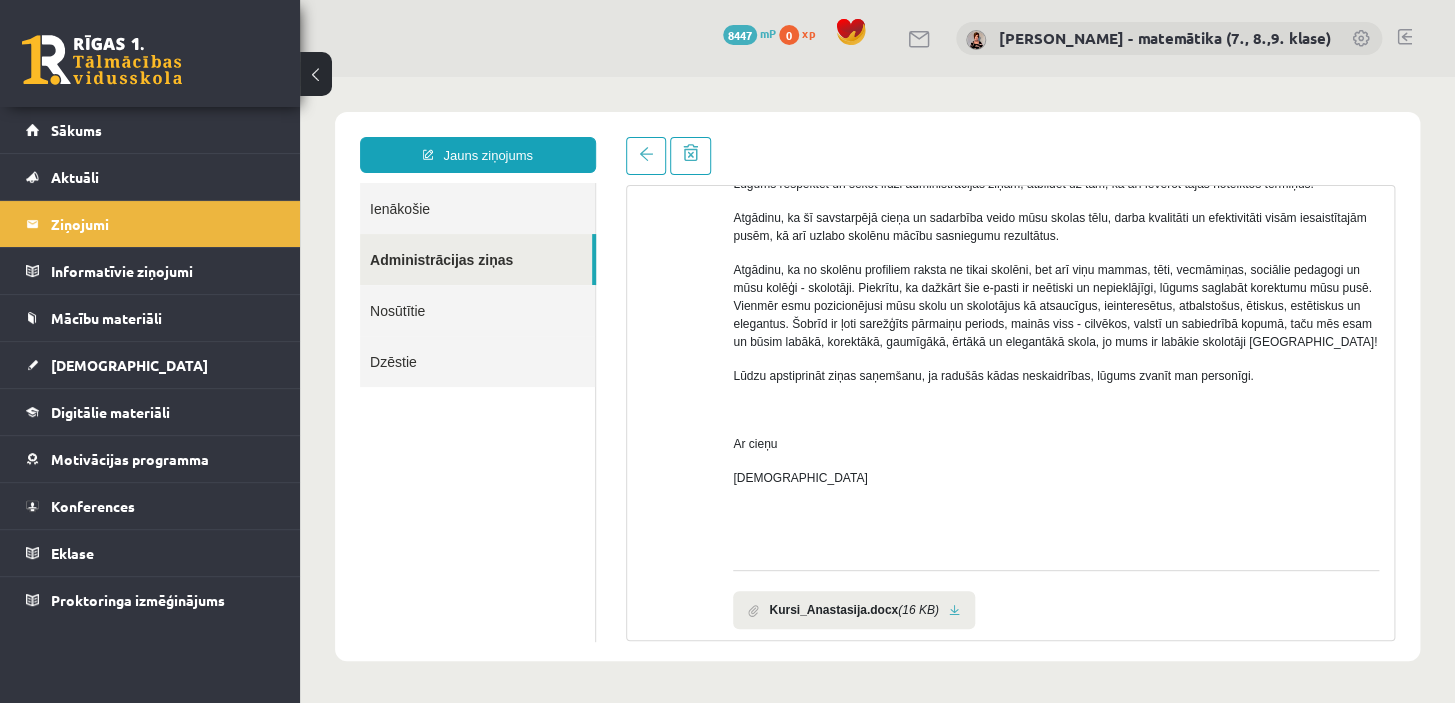click at bounding box center (954, 610) 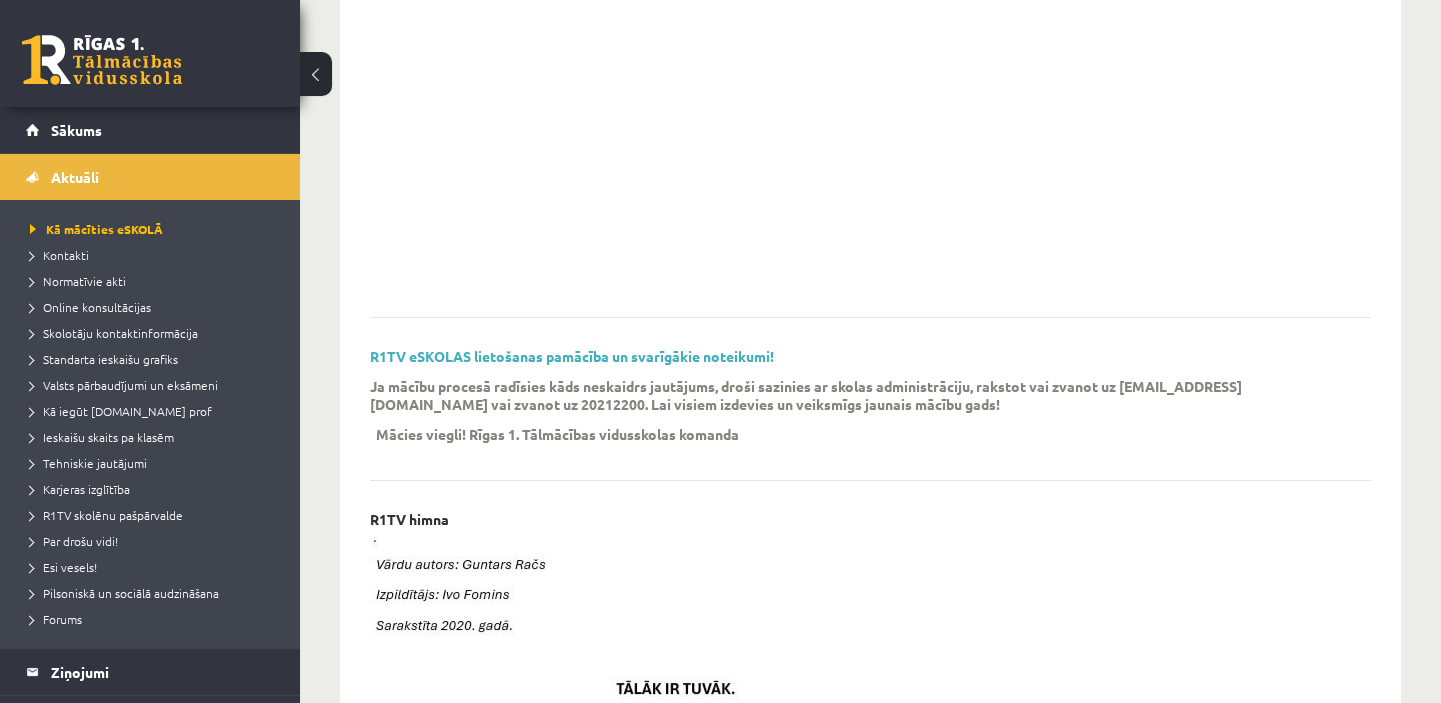 scroll, scrollTop: 363, scrollLeft: 0, axis: vertical 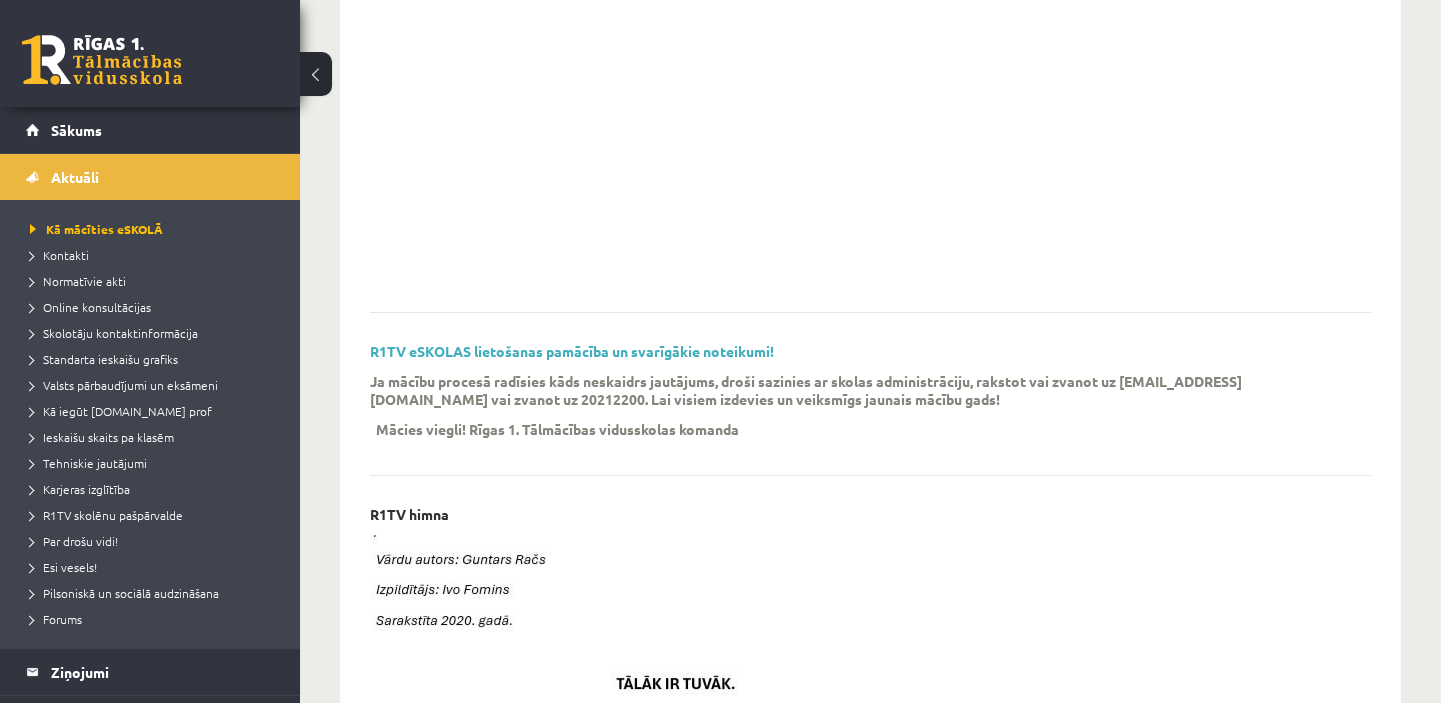 click on "Kontakti" at bounding box center [59, 255] 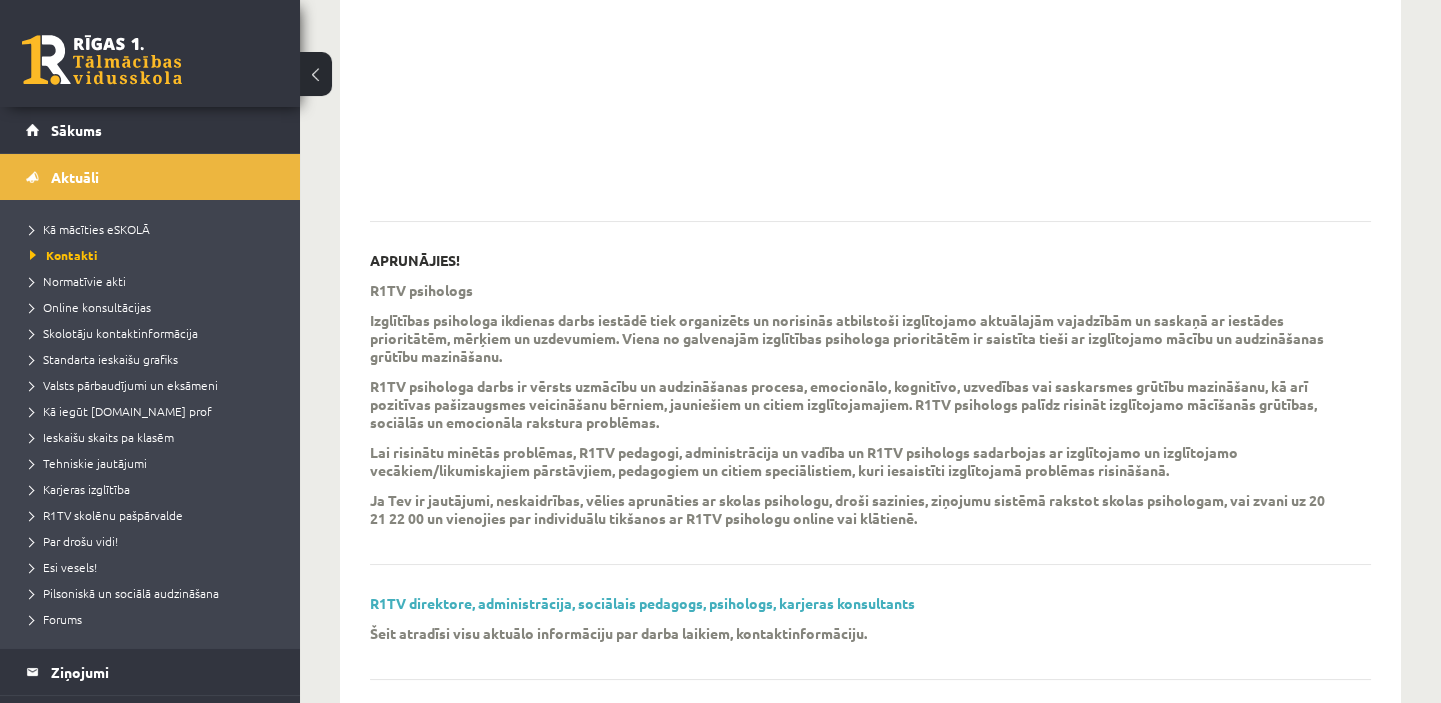 scroll, scrollTop: 590, scrollLeft: 0, axis: vertical 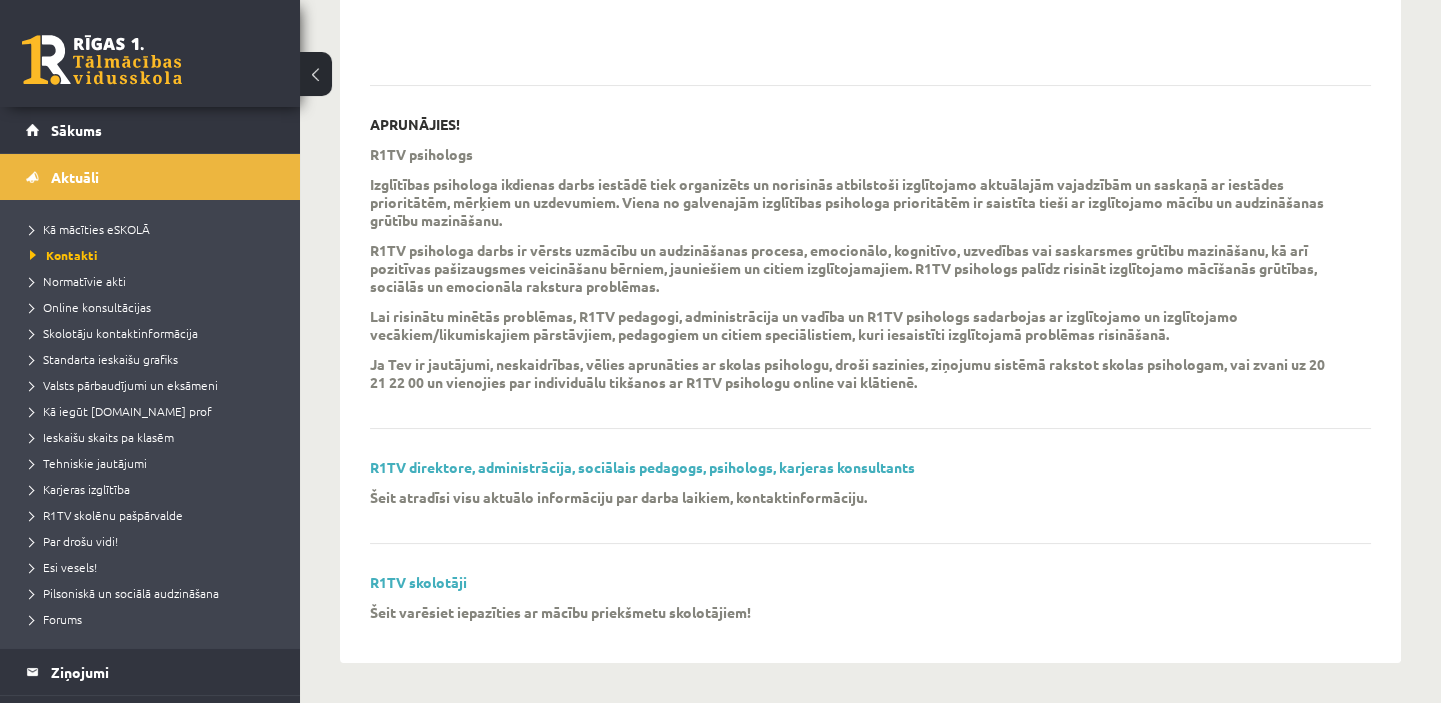 click on "R1TV direktore, administrācija, sociālais pedagogs, psihologs, karjeras konsultants" at bounding box center [642, 467] 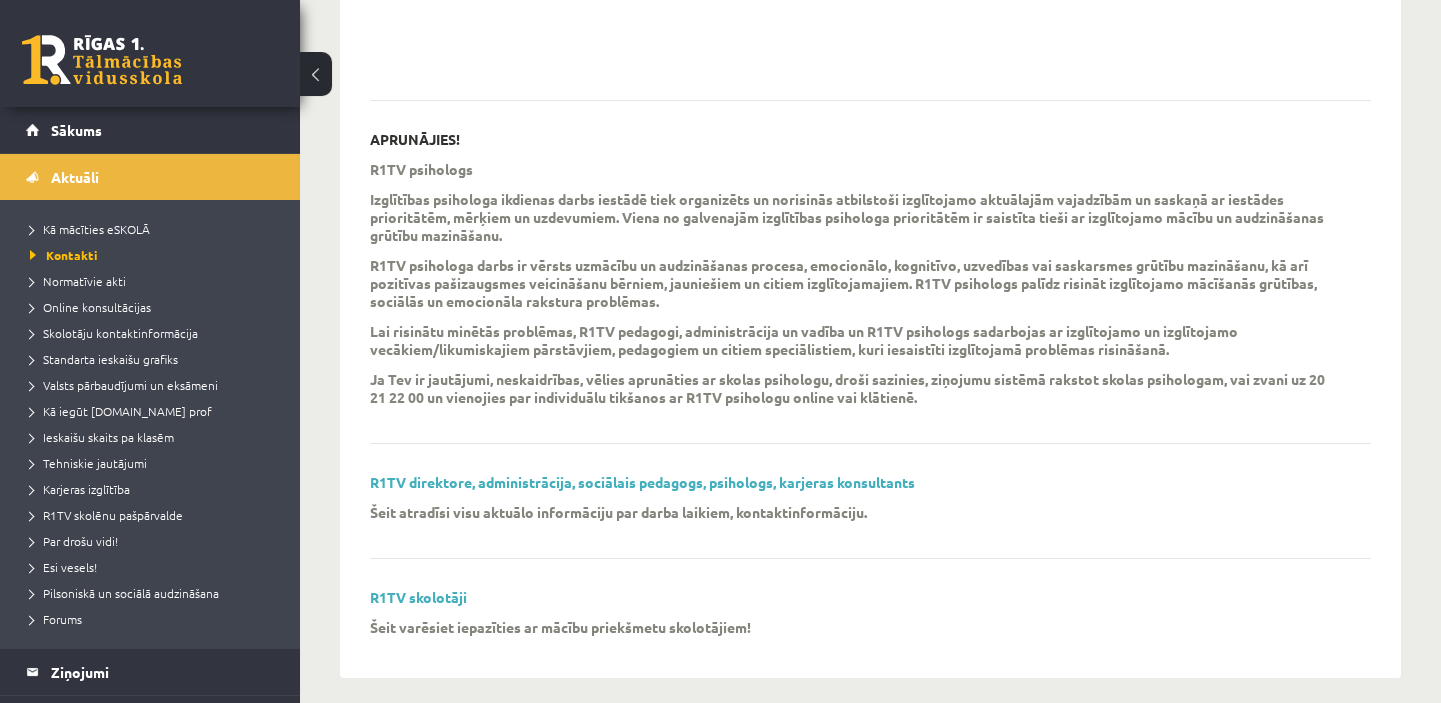 scroll, scrollTop: 590, scrollLeft: 0, axis: vertical 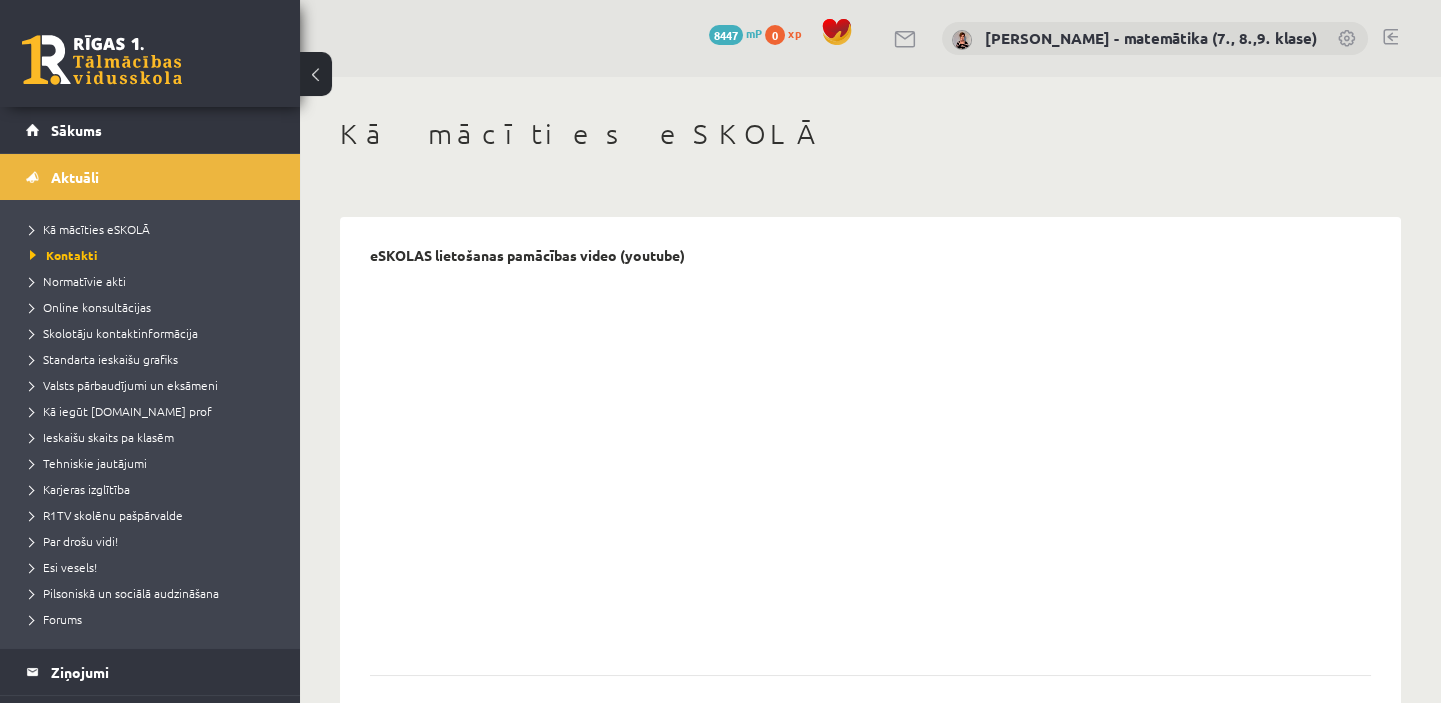 click on "Skolotāju kontaktinformācija" at bounding box center (114, 333) 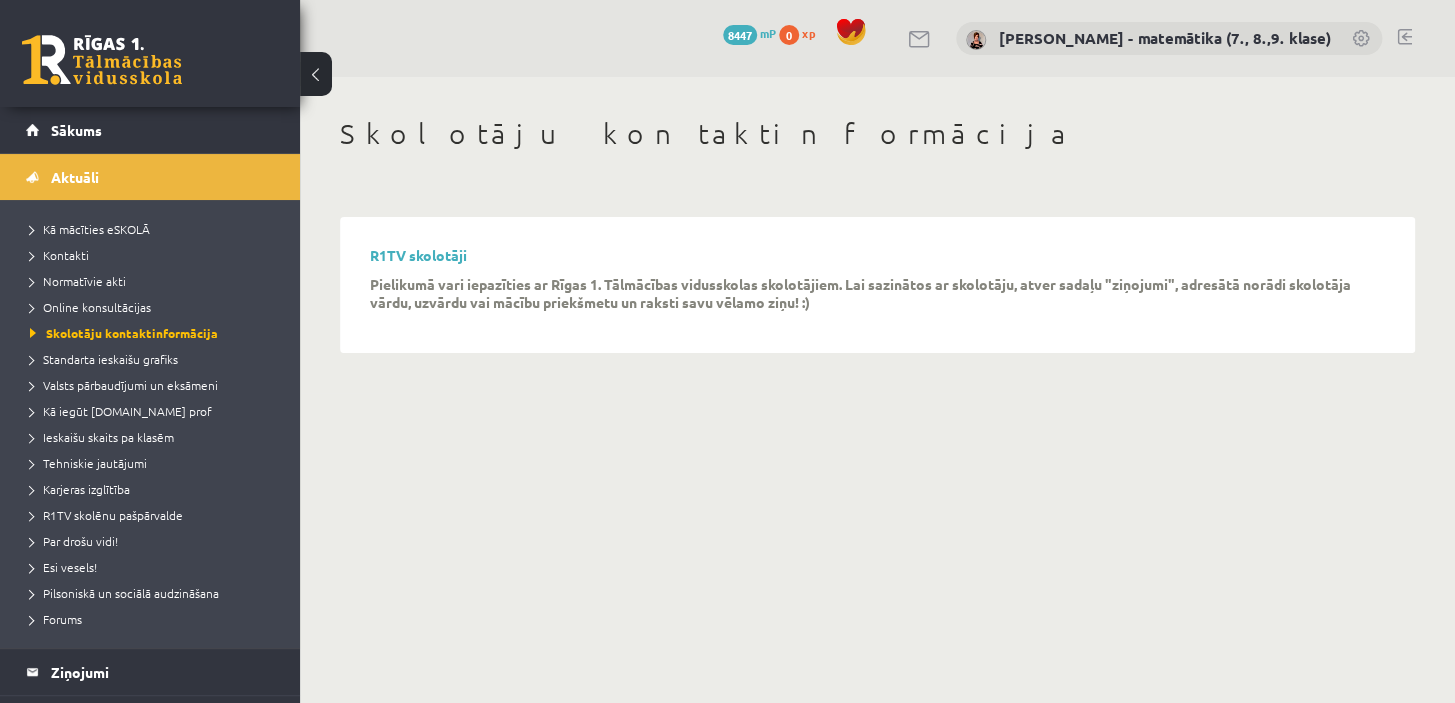 click on "R1TV skolotāji" at bounding box center [418, 255] 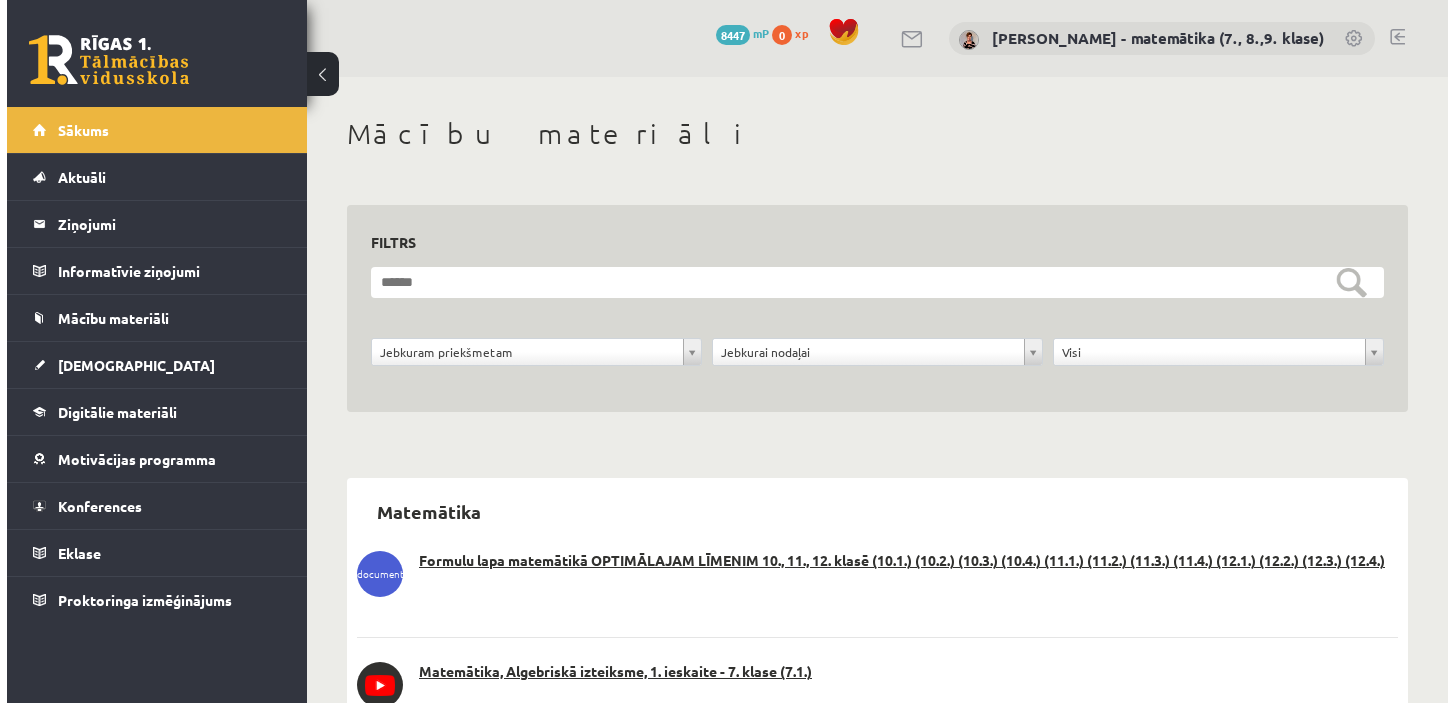 scroll, scrollTop: 0, scrollLeft: 0, axis: both 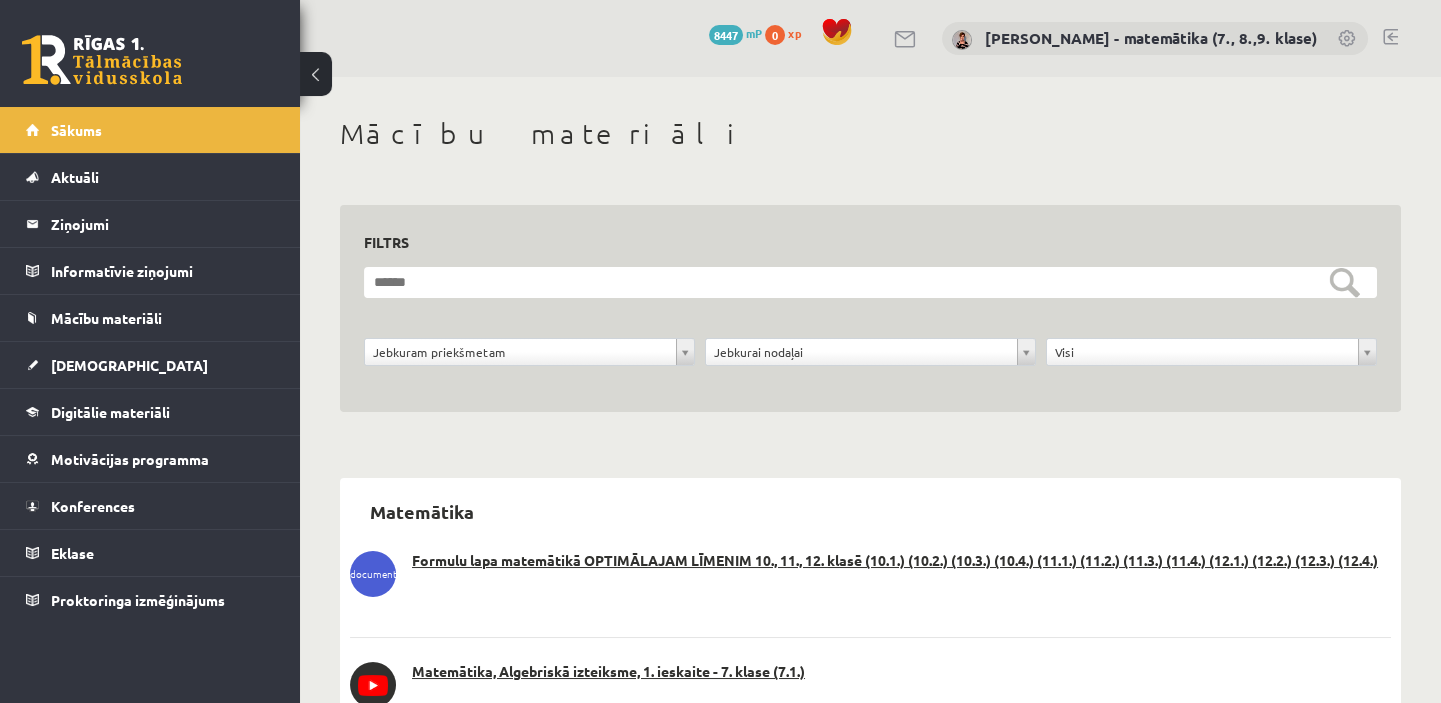 click on "Ziņojumi
0" at bounding box center (163, 224) 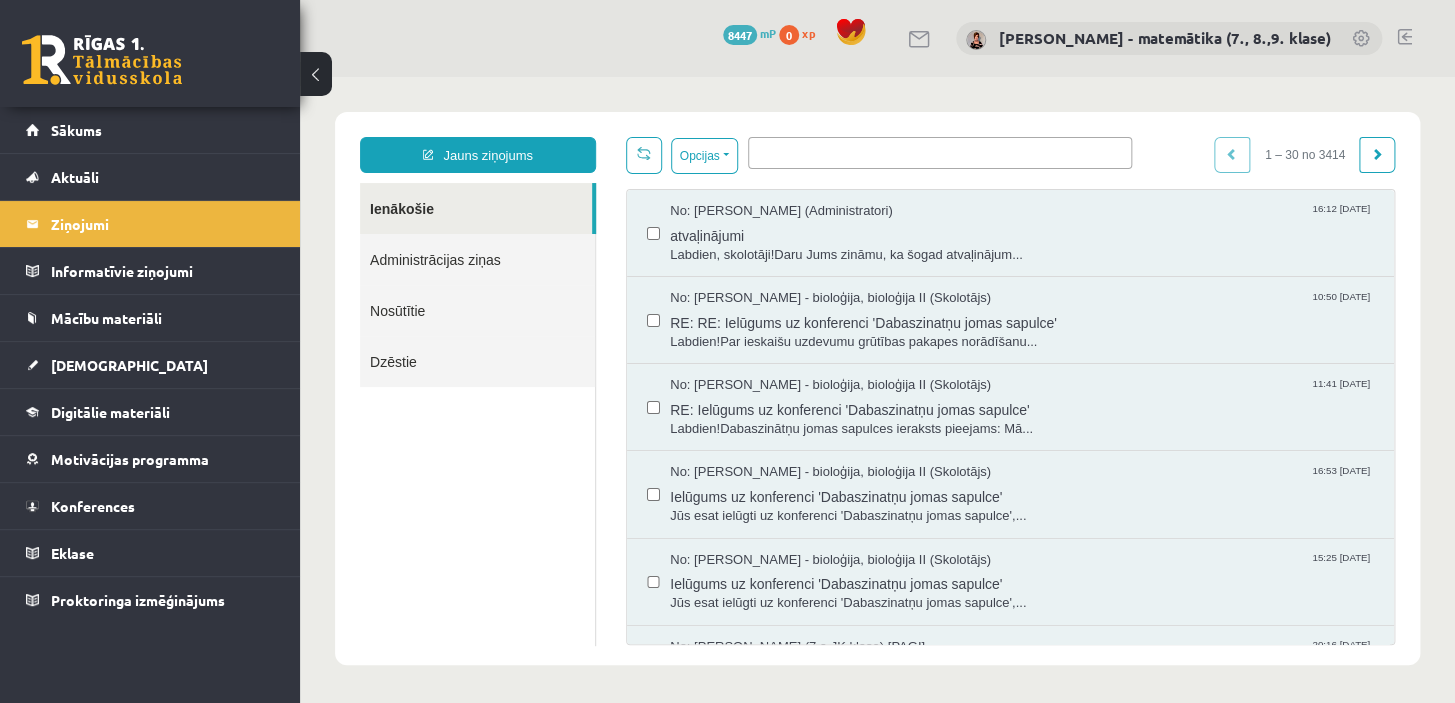 scroll, scrollTop: 0, scrollLeft: 0, axis: both 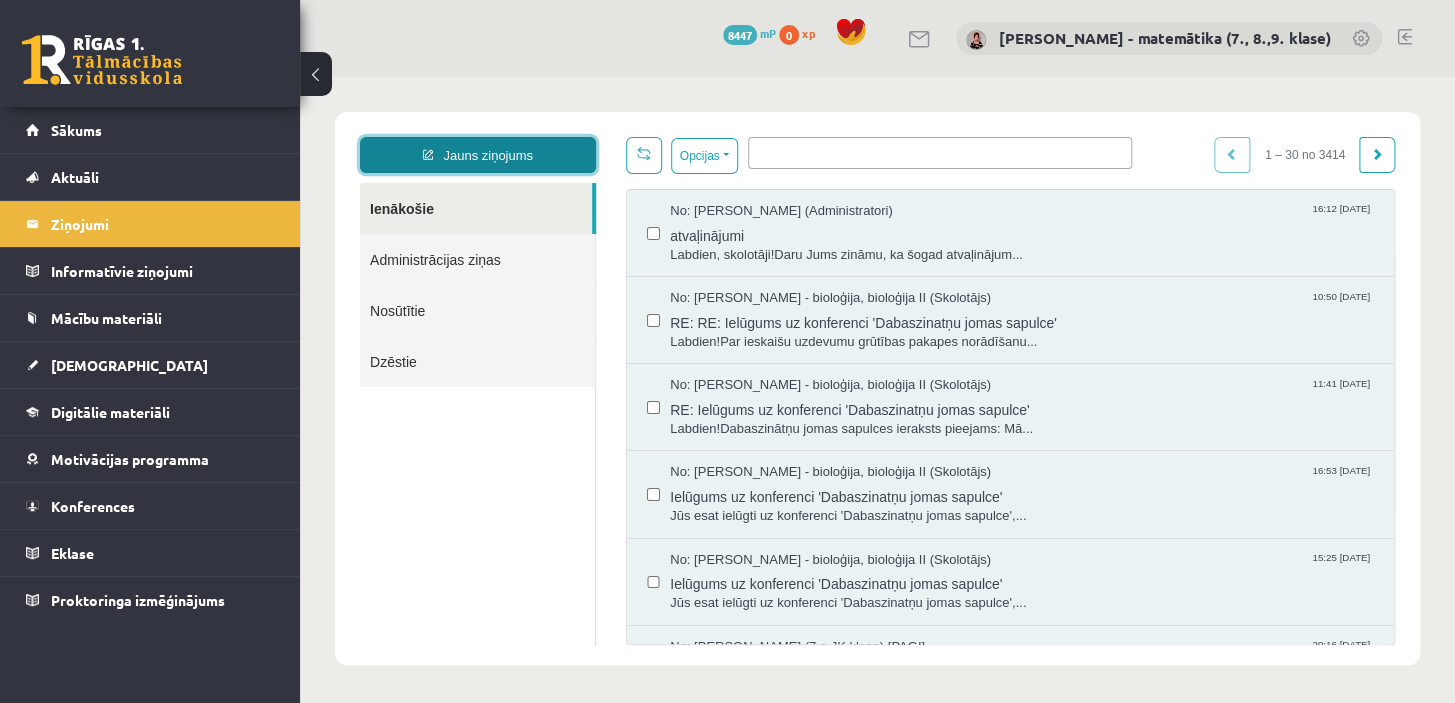 click on "Jauns ziņojums" at bounding box center [478, 155] 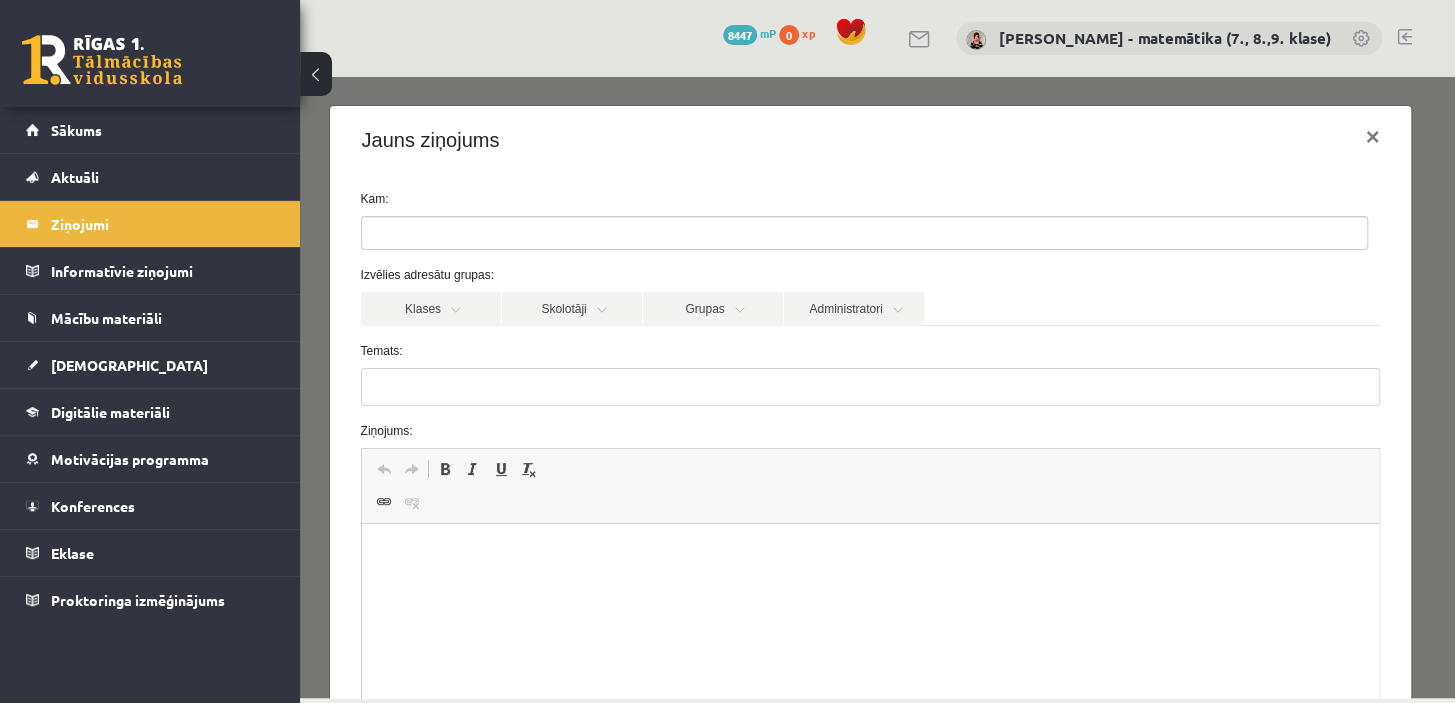 click on "Administratori" at bounding box center [854, 309] 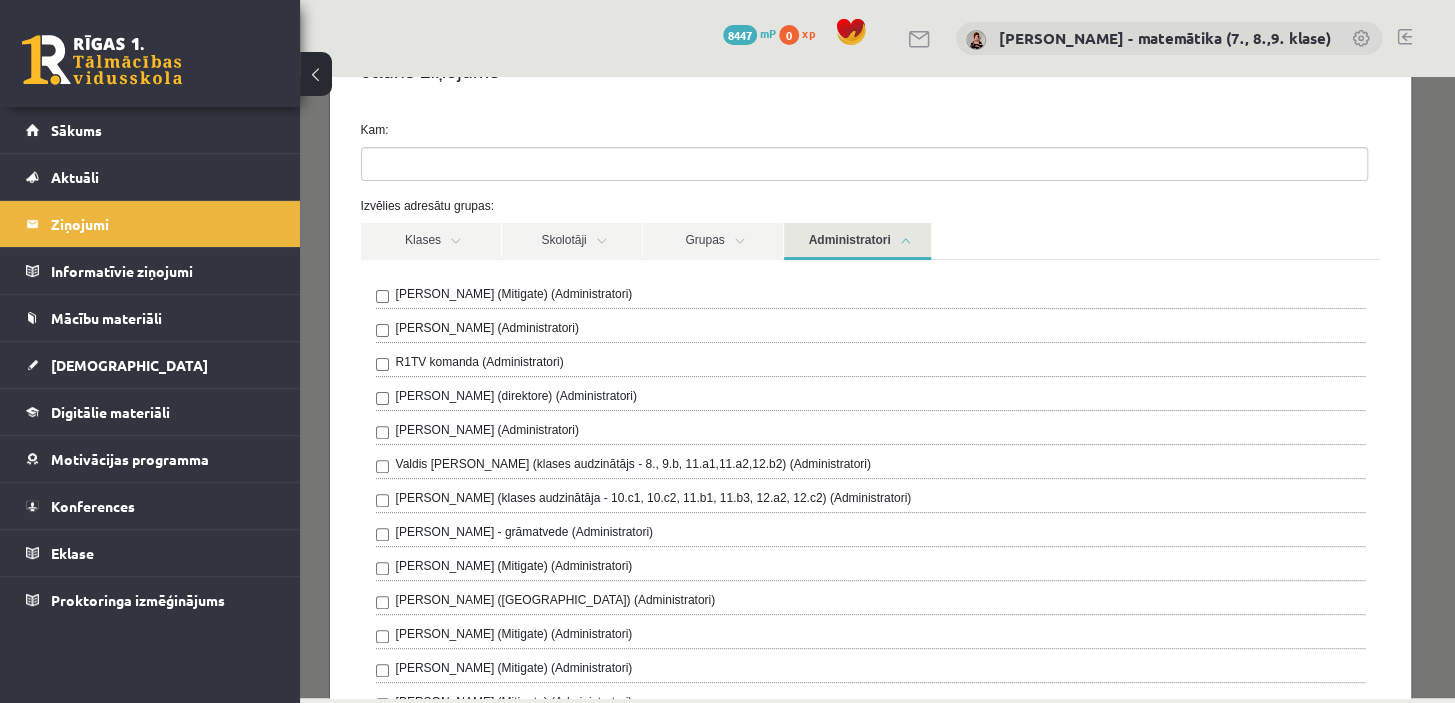 scroll, scrollTop: 0, scrollLeft: 0, axis: both 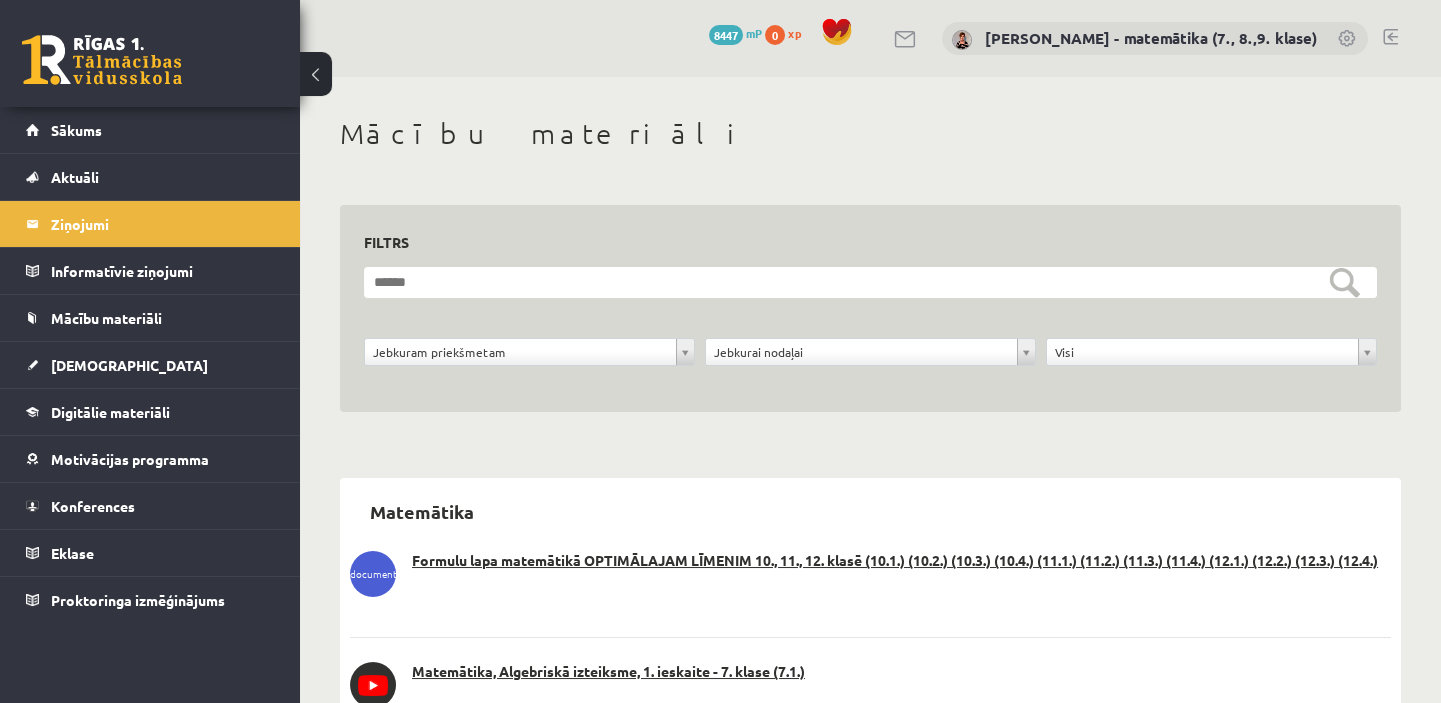 click on "Ziņojumi
0" at bounding box center (163, 224) 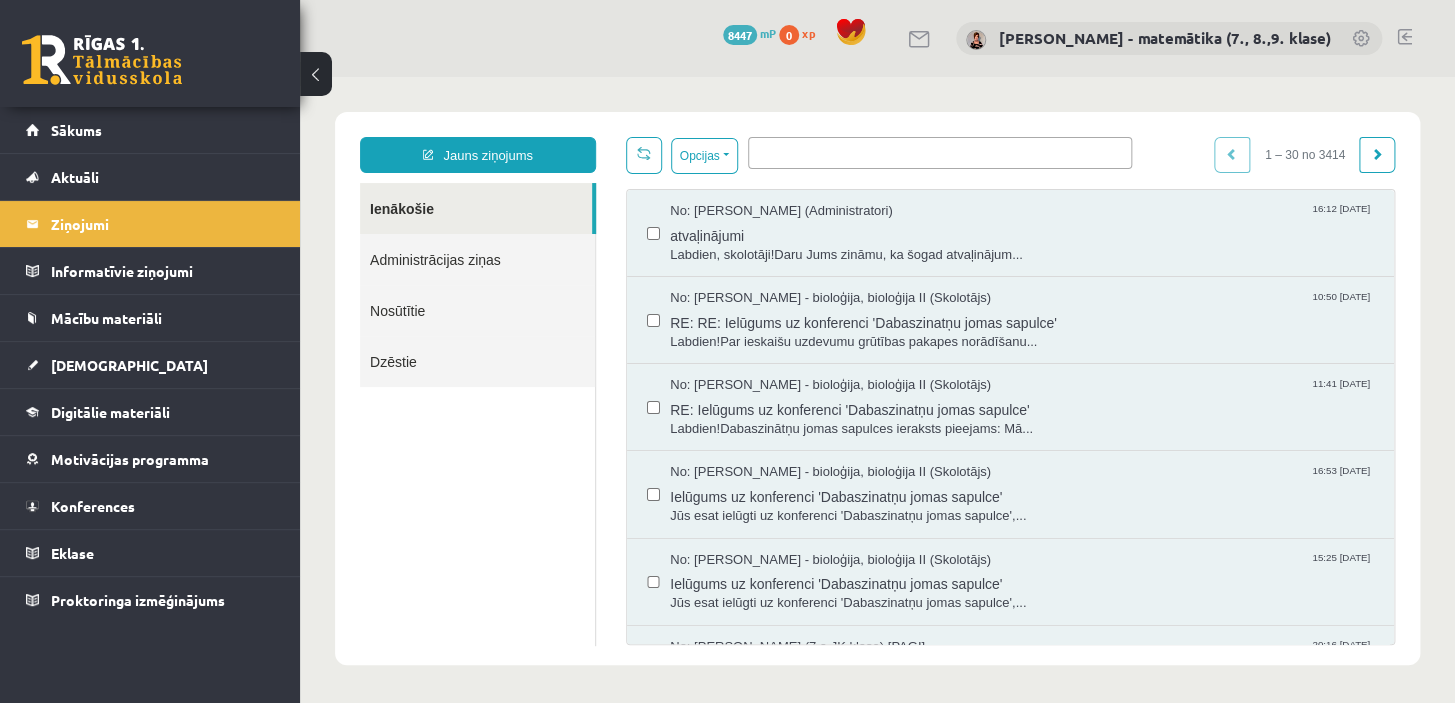 scroll, scrollTop: 0, scrollLeft: 0, axis: both 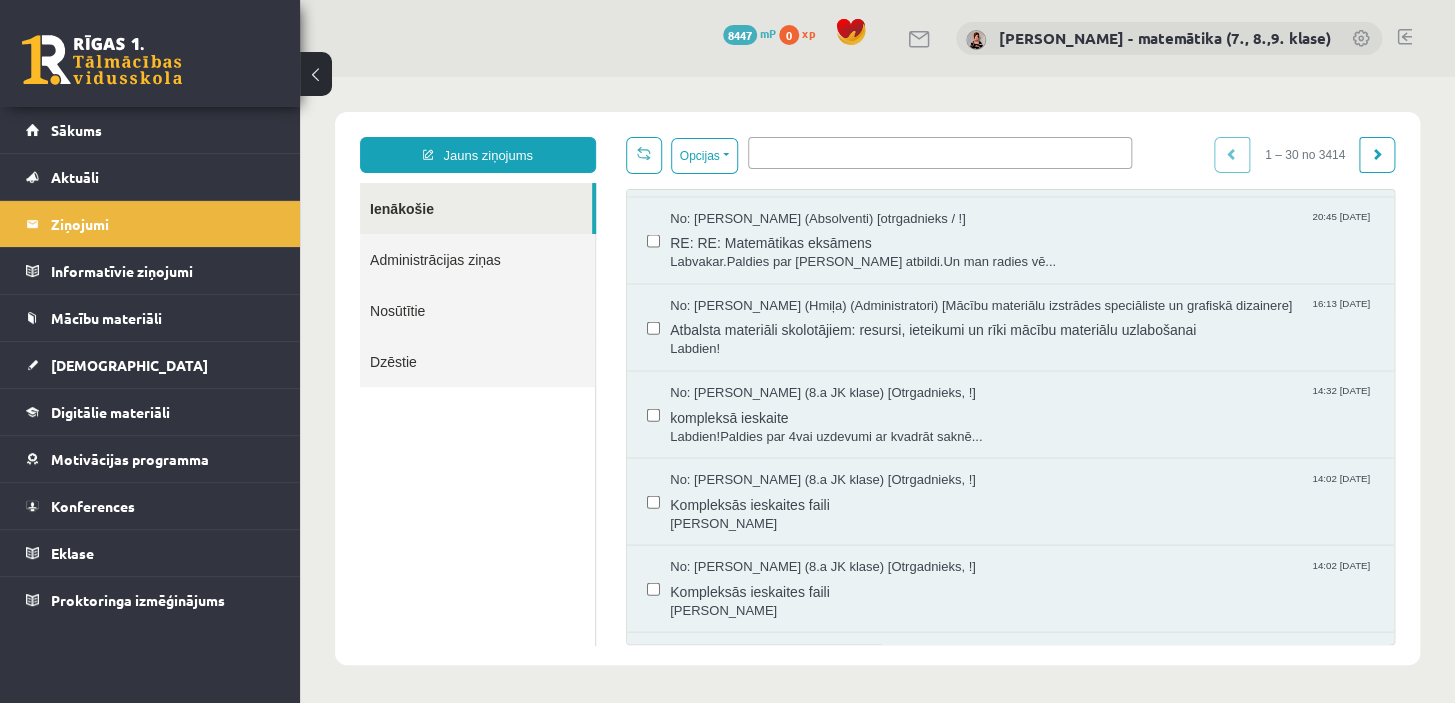 click on "Administrācijas ziņas" at bounding box center [477, 259] 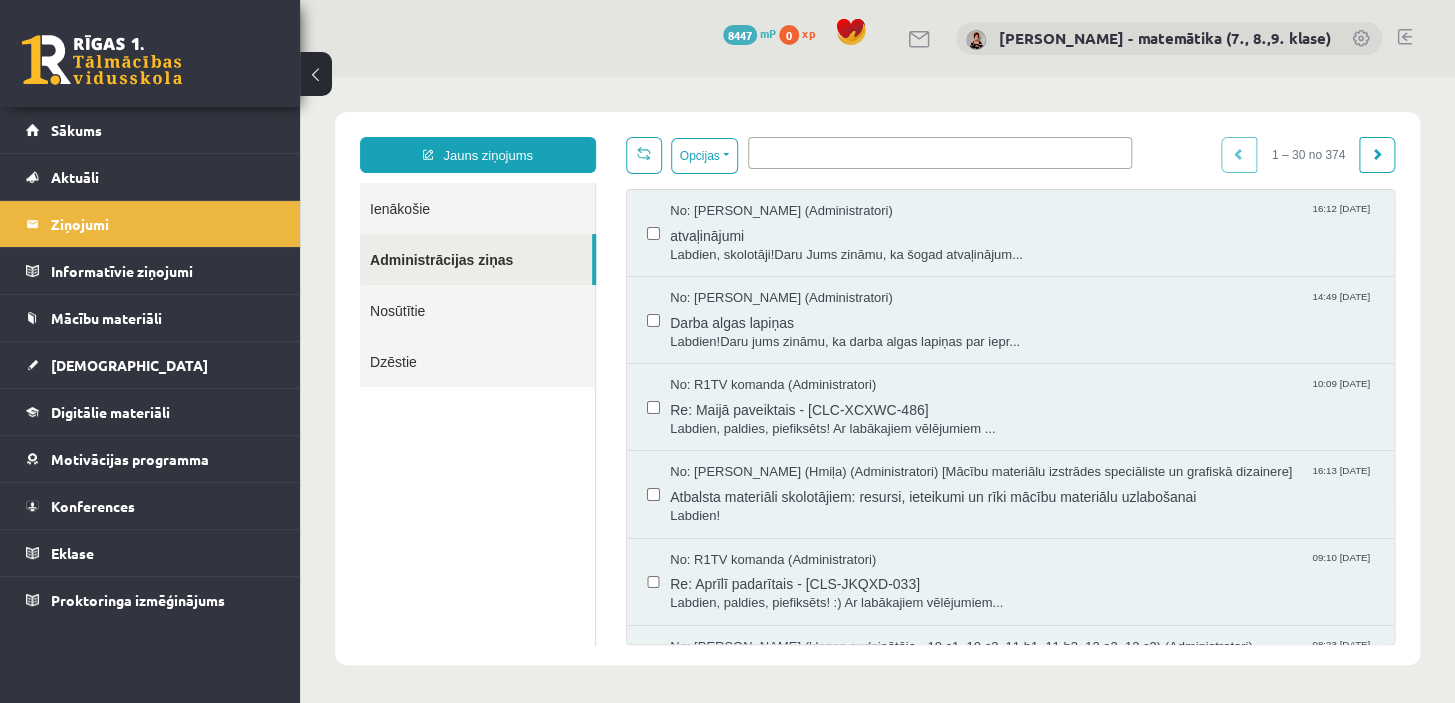 scroll, scrollTop: 0, scrollLeft: 0, axis: both 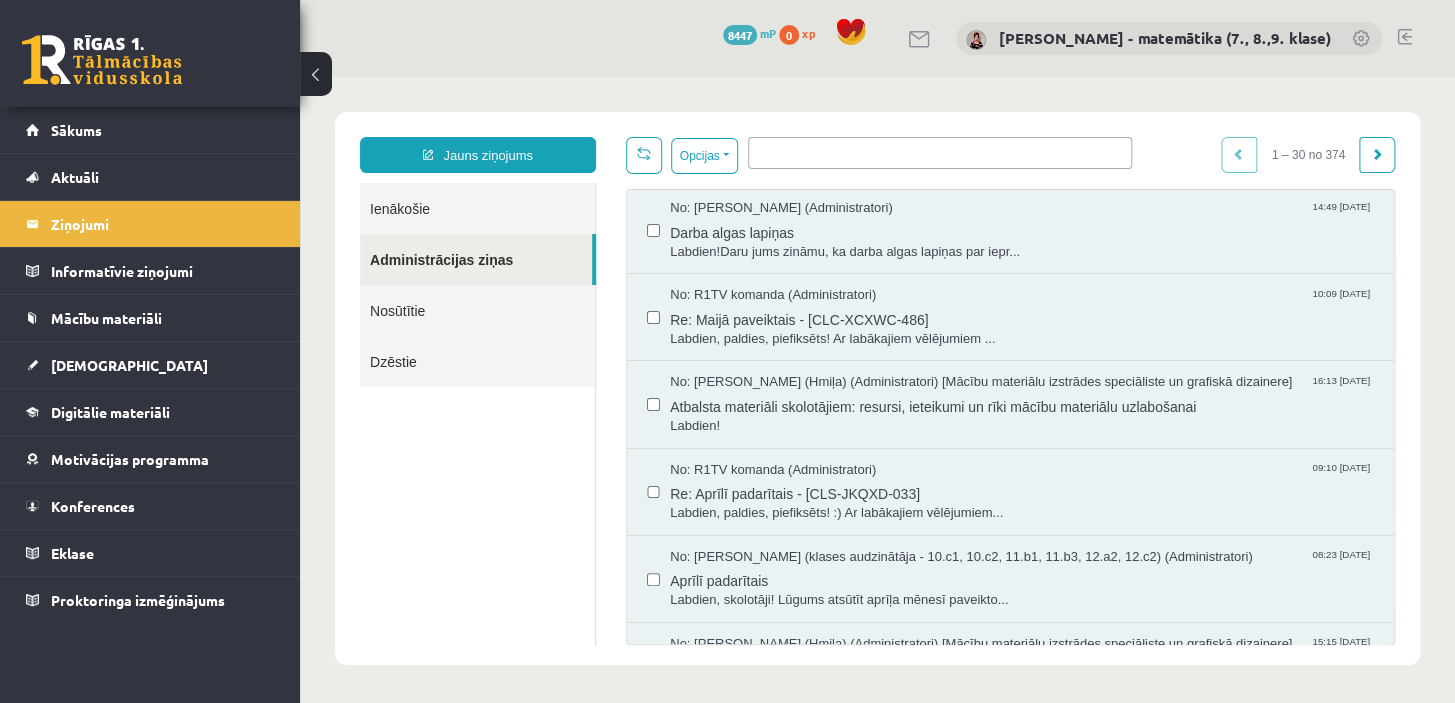 click on "Atbalsta materiāli skolotājiem: resursi, ieteikumi un rīki mācību materiālu uzlabošanai" at bounding box center (1022, 404) 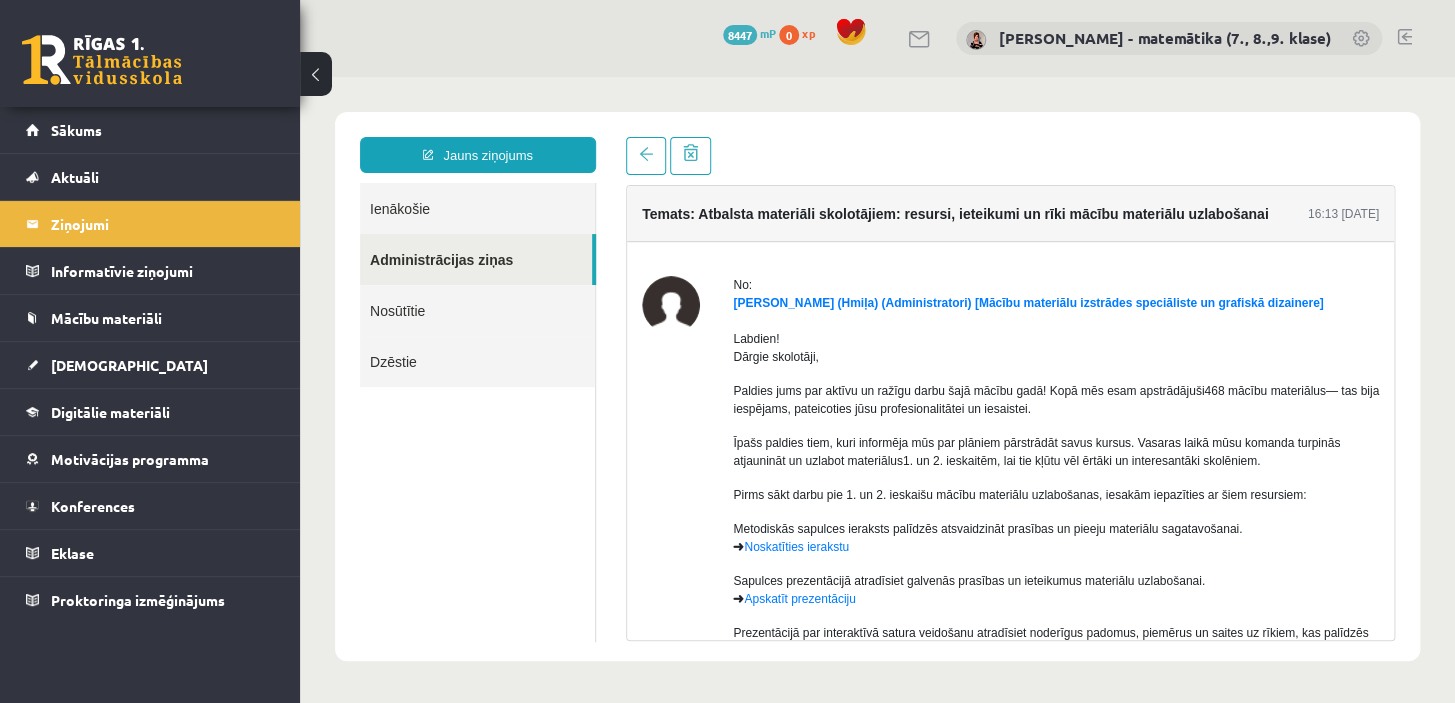scroll, scrollTop: 0, scrollLeft: 0, axis: both 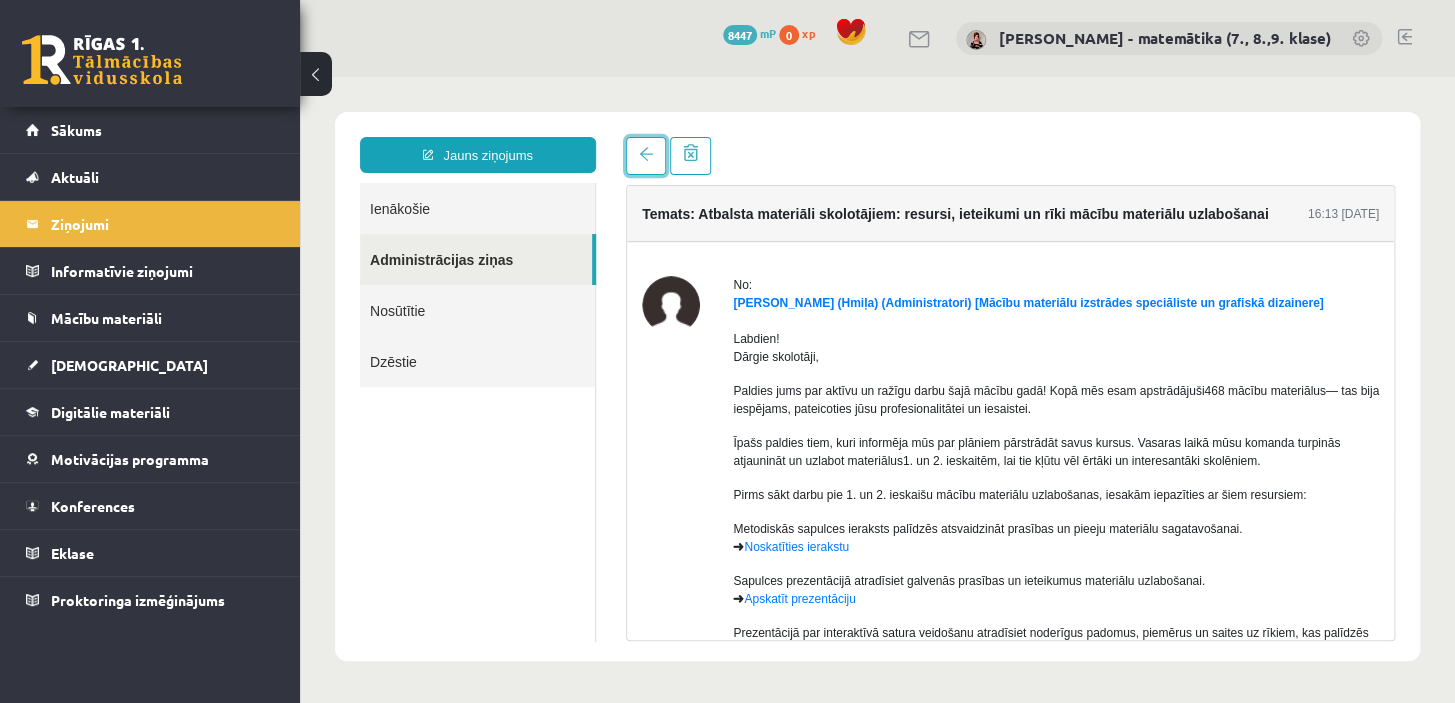 click at bounding box center [646, 156] 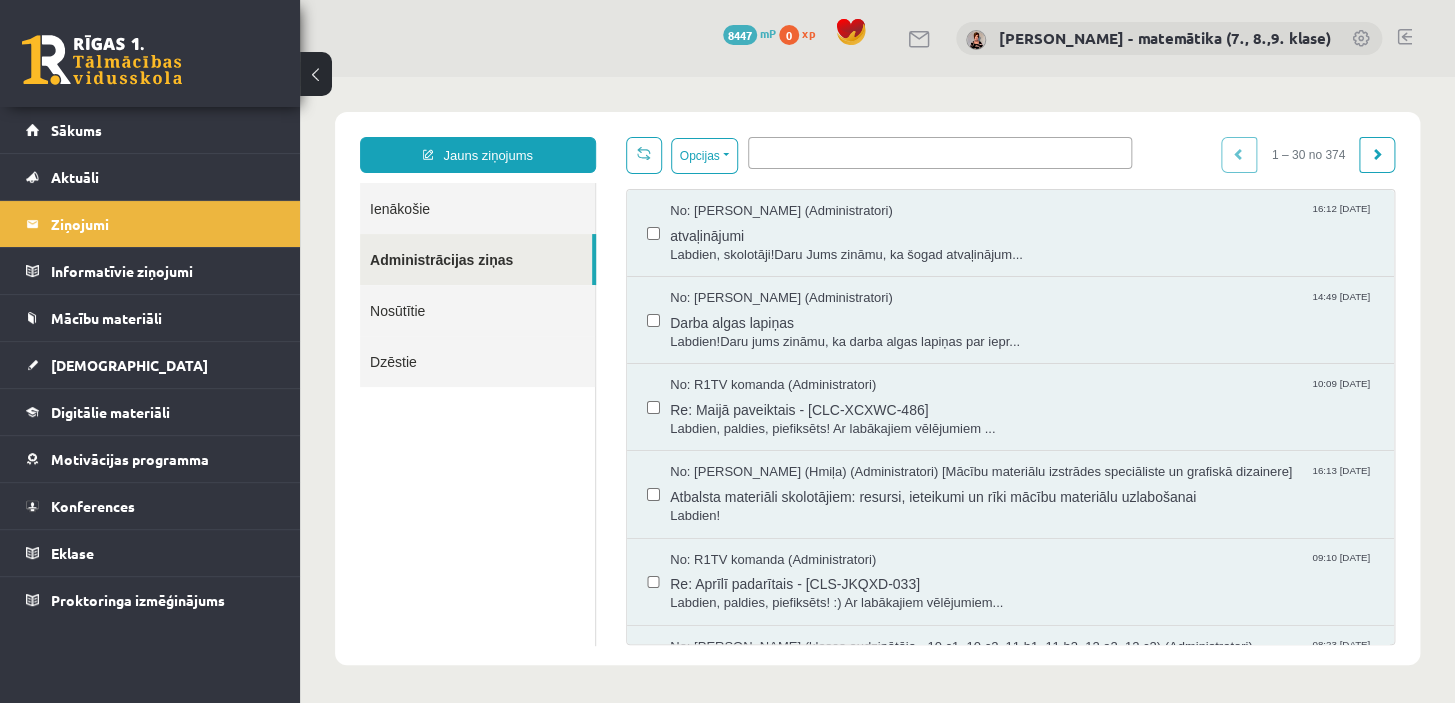 scroll, scrollTop: 0, scrollLeft: 0, axis: both 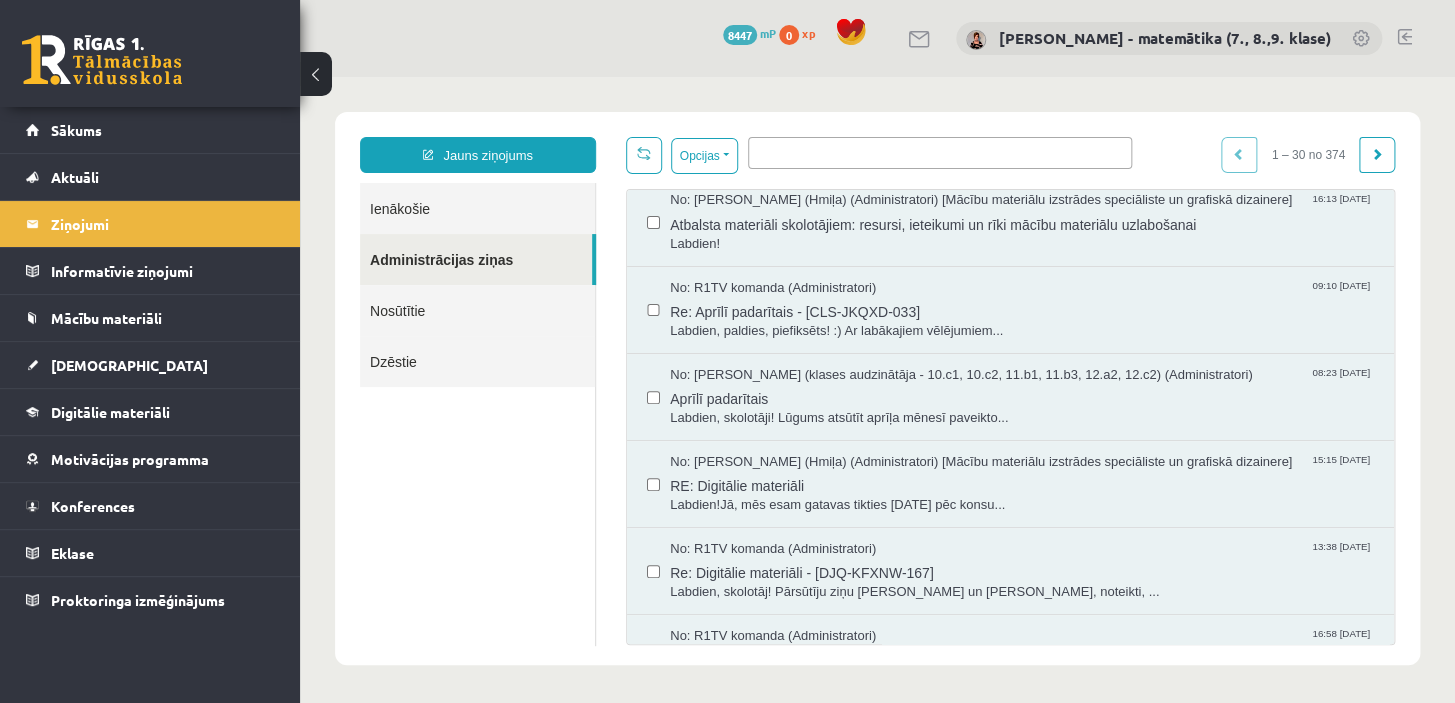 click on "RE: Digitālie materiāli" at bounding box center [1022, 483] 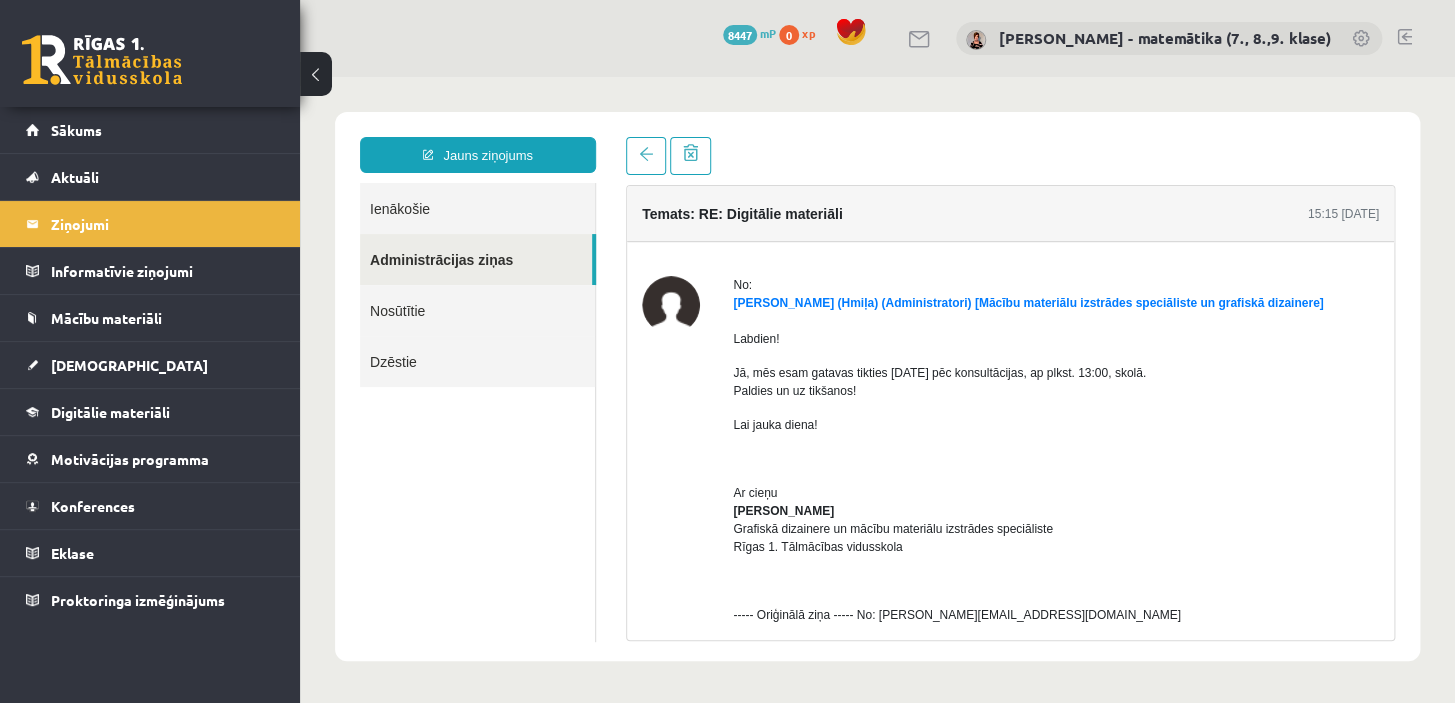 scroll, scrollTop: 0, scrollLeft: 0, axis: both 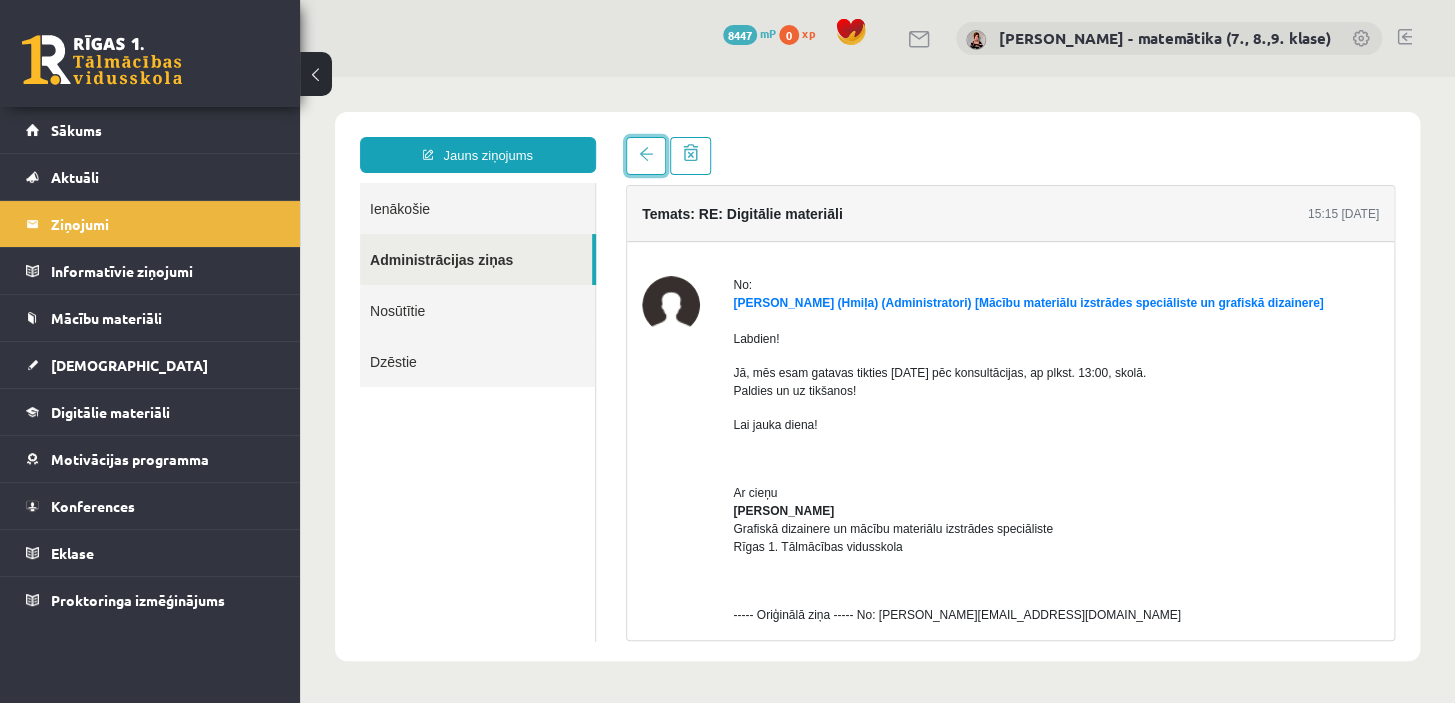 click at bounding box center (646, 154) 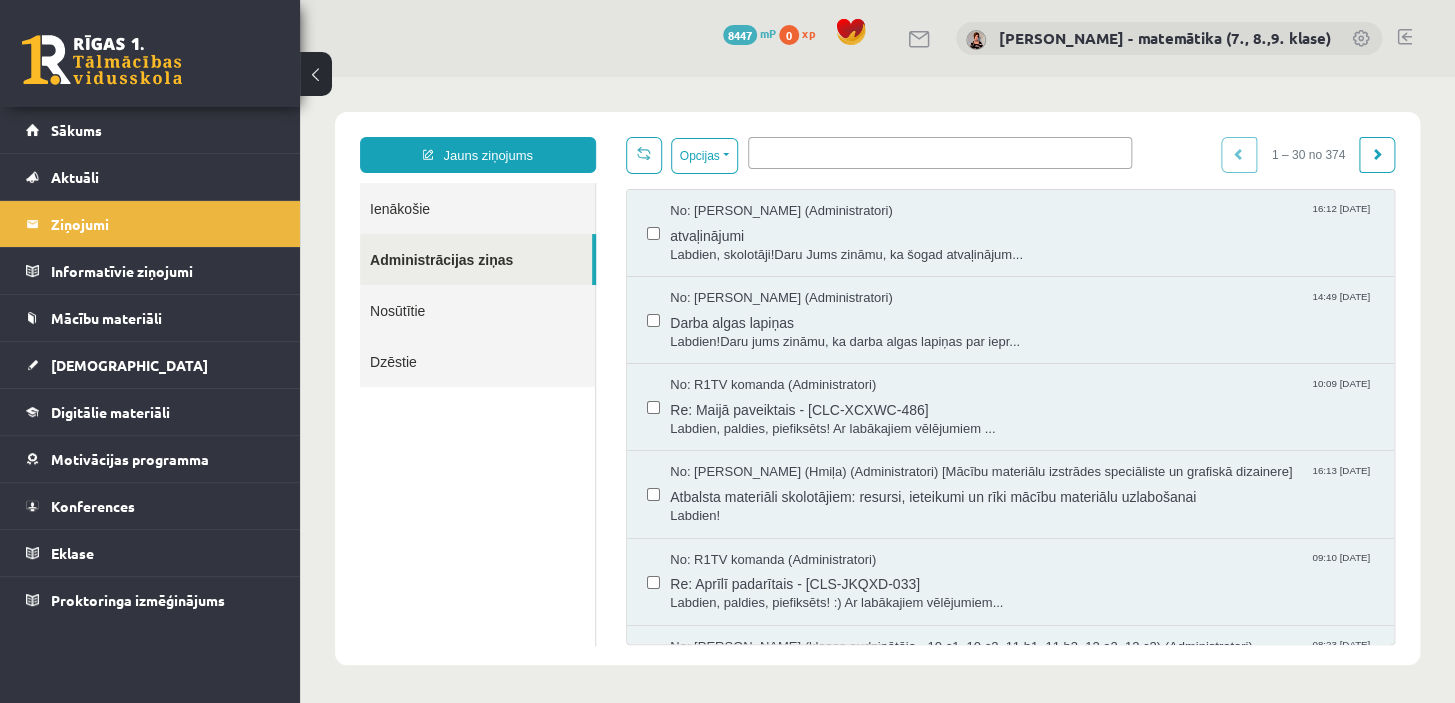 scroll, scrollTop: 0, scrollLeft: 0, axis: both 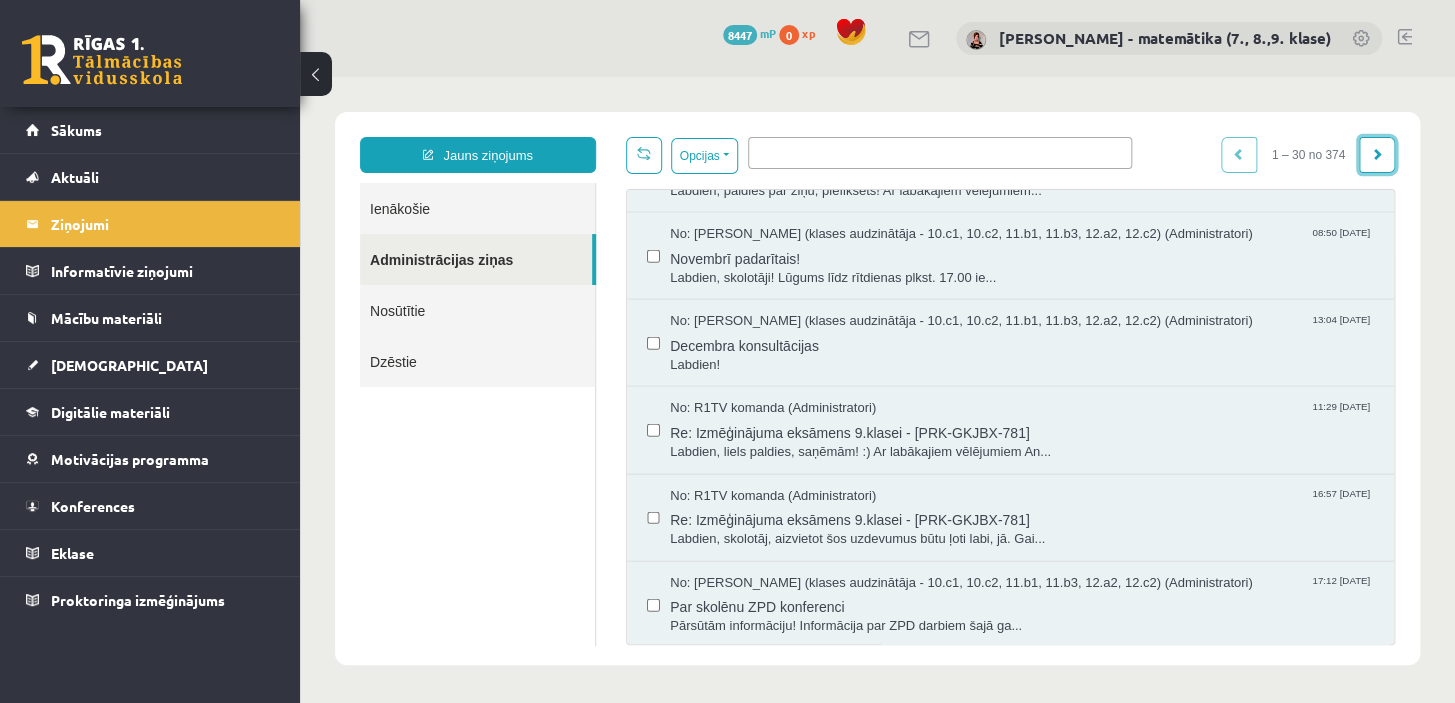 click at bounding box center (1377, 154) 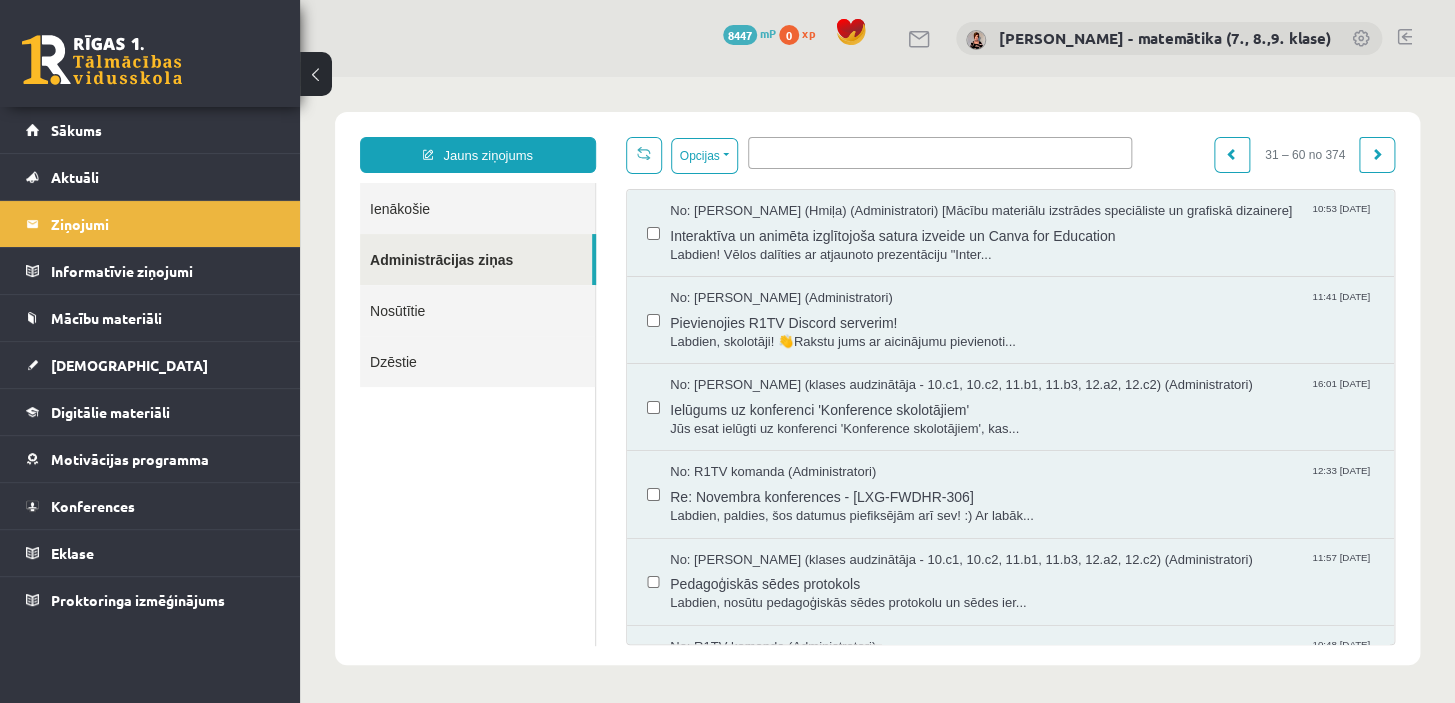 scroll, scrollTop: 0, scrollLeft: 0, axis: both 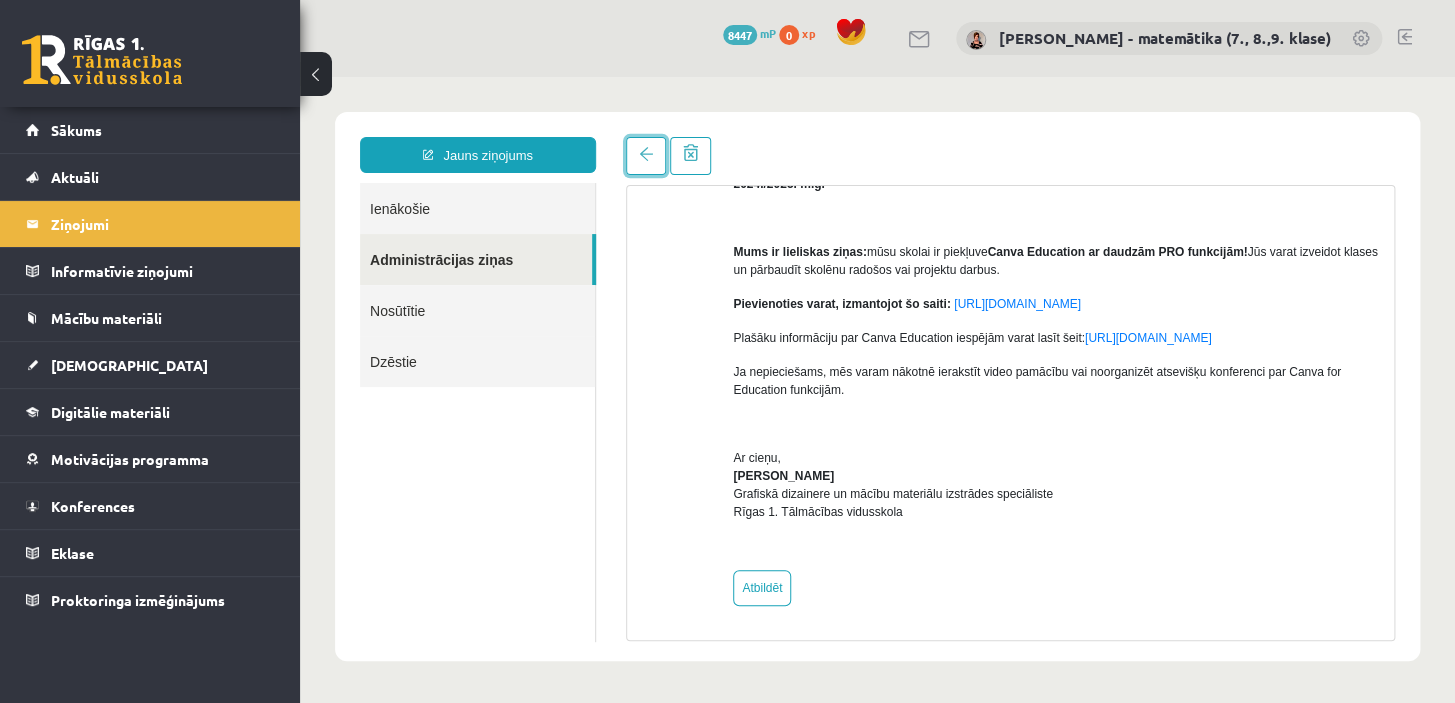 click at bounding box center (646, 154) 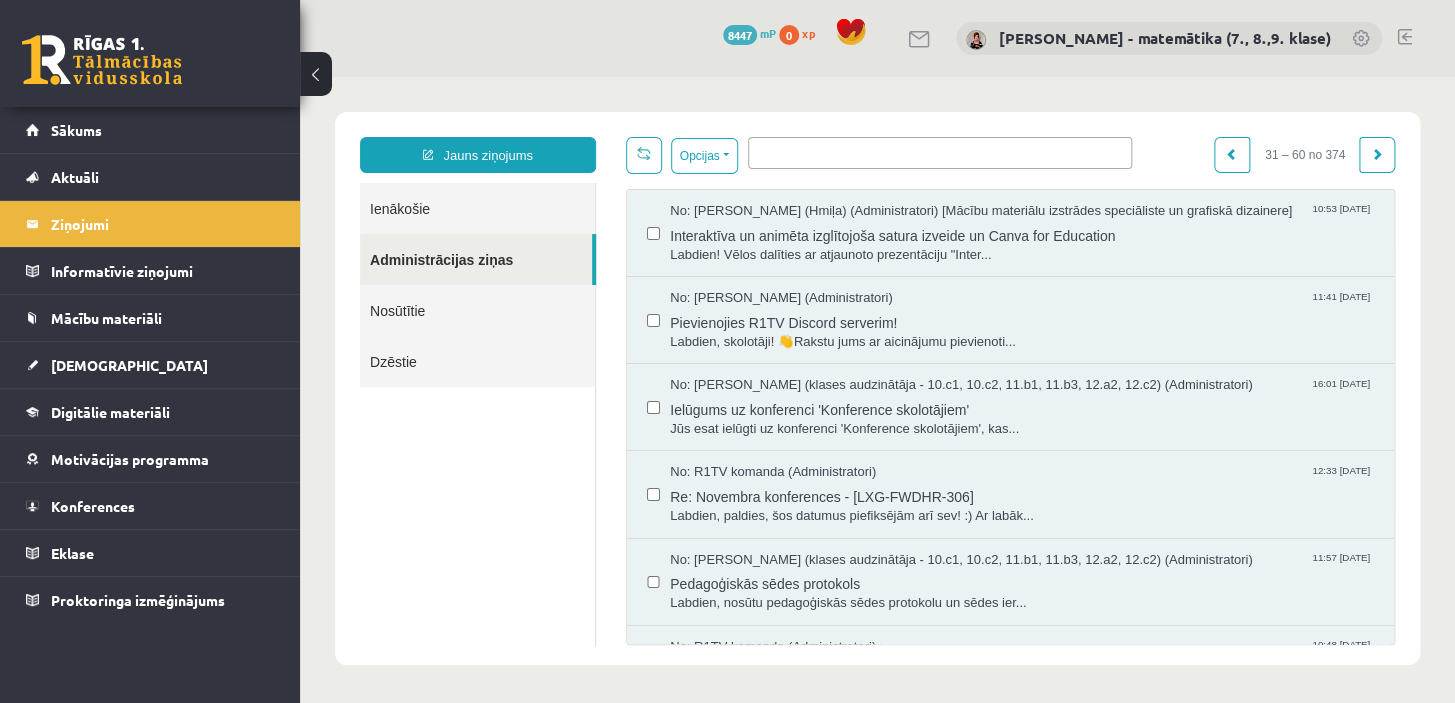 scroll, scrollTop: 0, scrollLeft: 0, axis: both 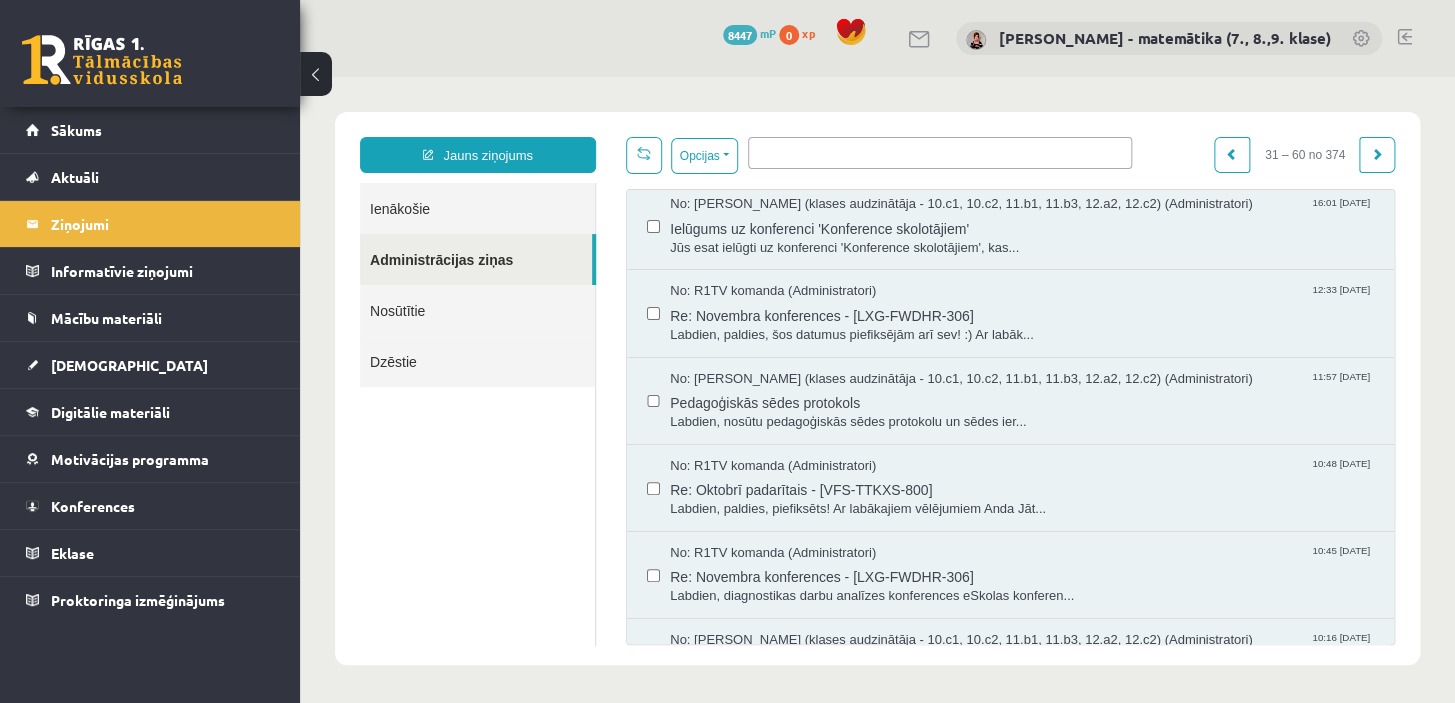 click on "Pedagoģiskās sēdes protokols" at bounding box center (1022, 400) 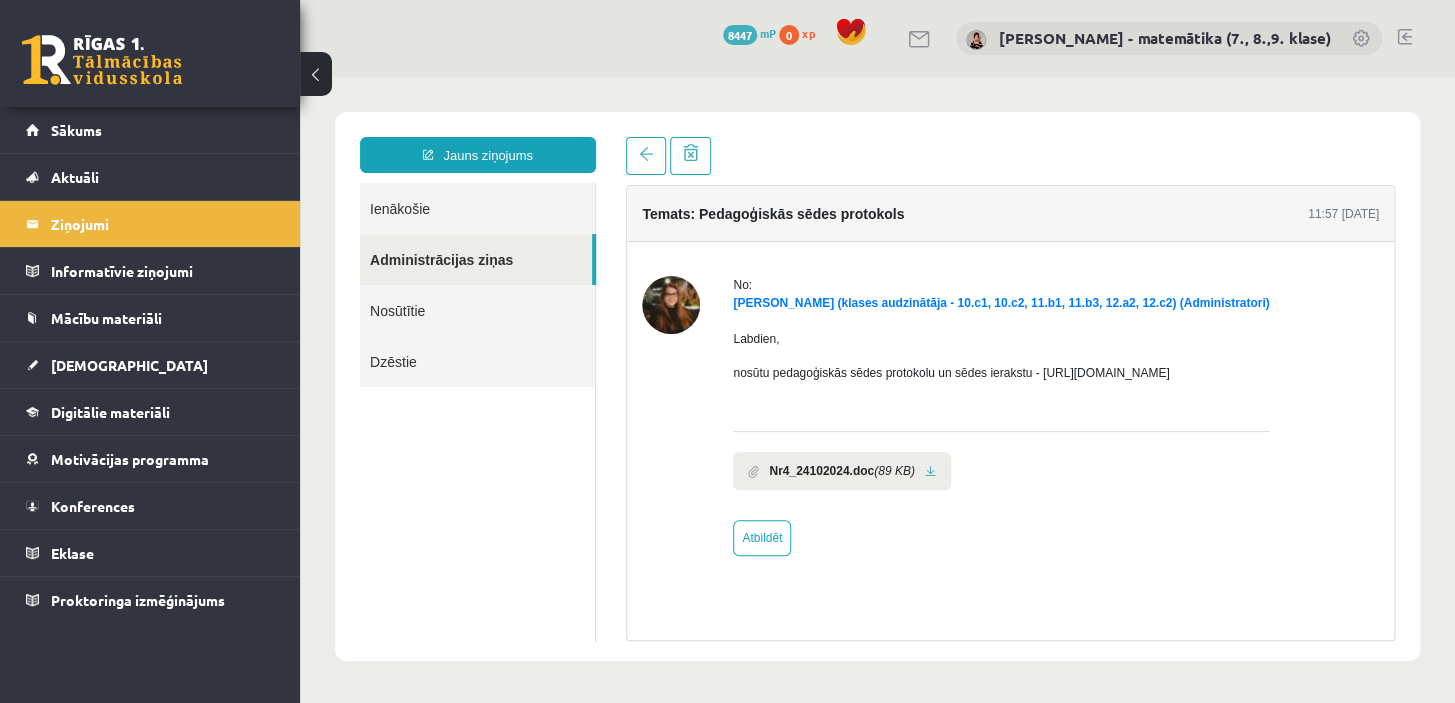 scroll, scrollTop: 0, scrollLeft: 0, axis: both 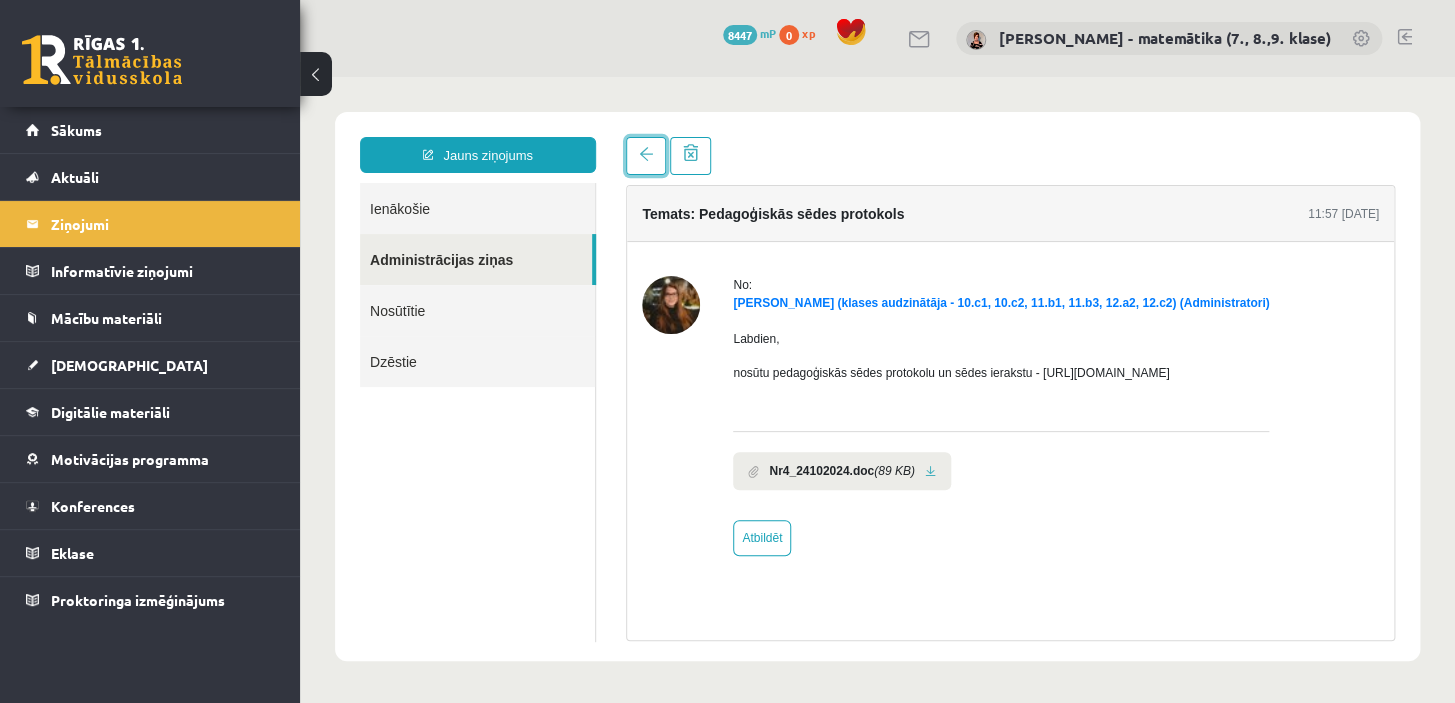click at bounding box center [646, 156] 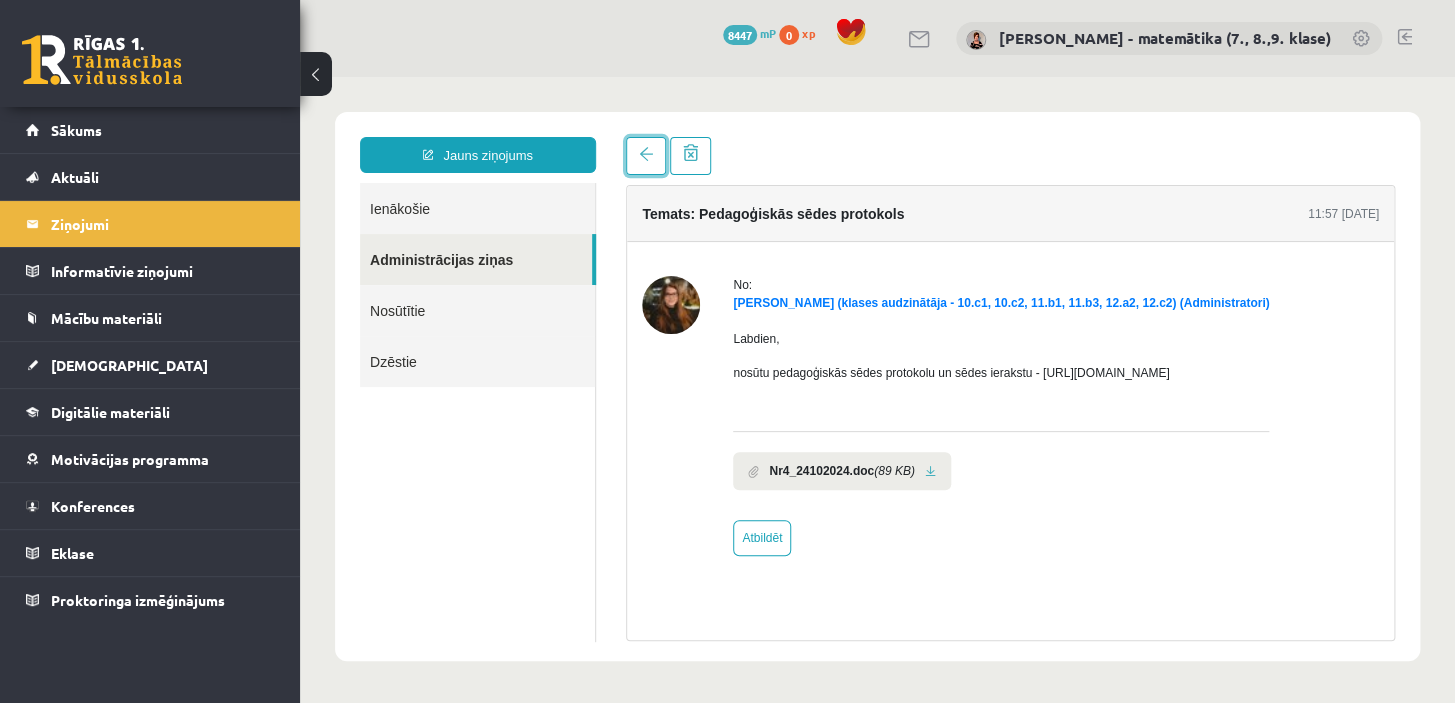 click at bounding box center [646, 154] 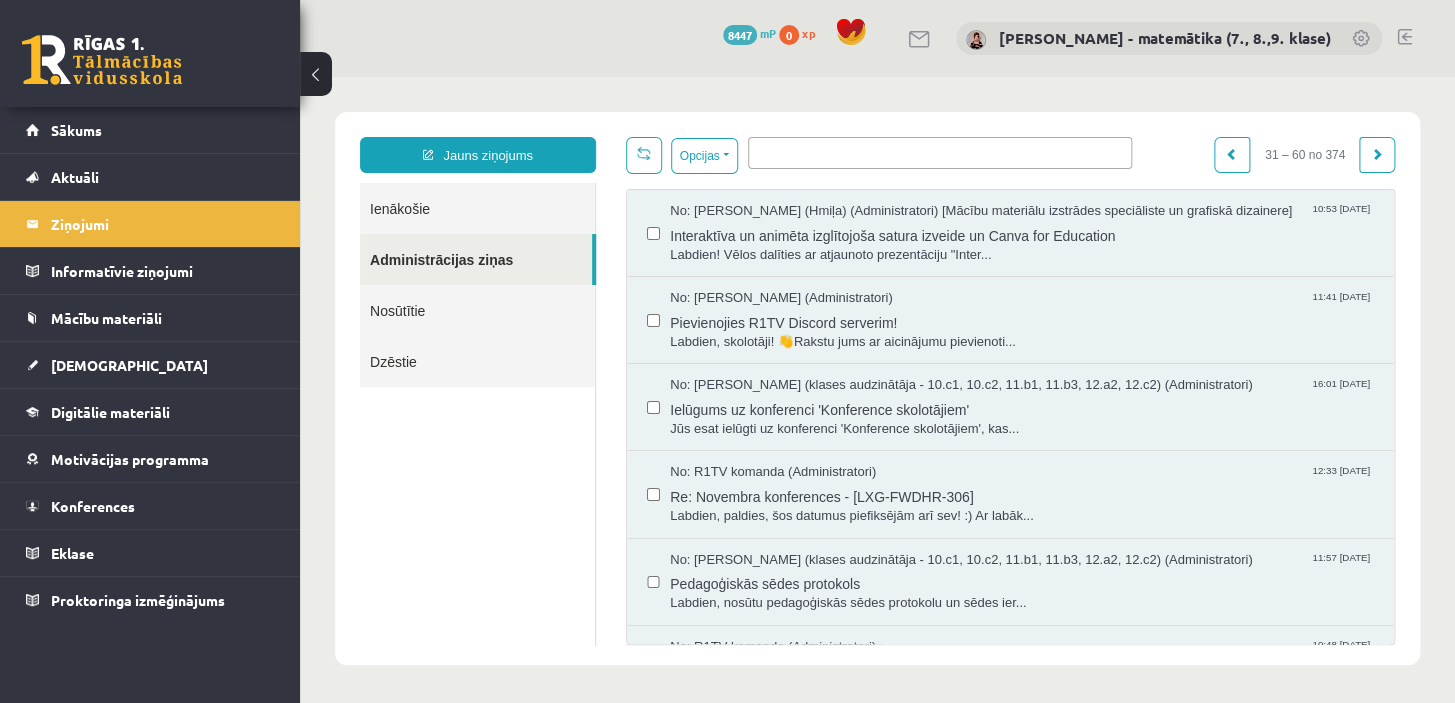 scroll, scrollTop: 0, scrollLeft: 0, axis: both 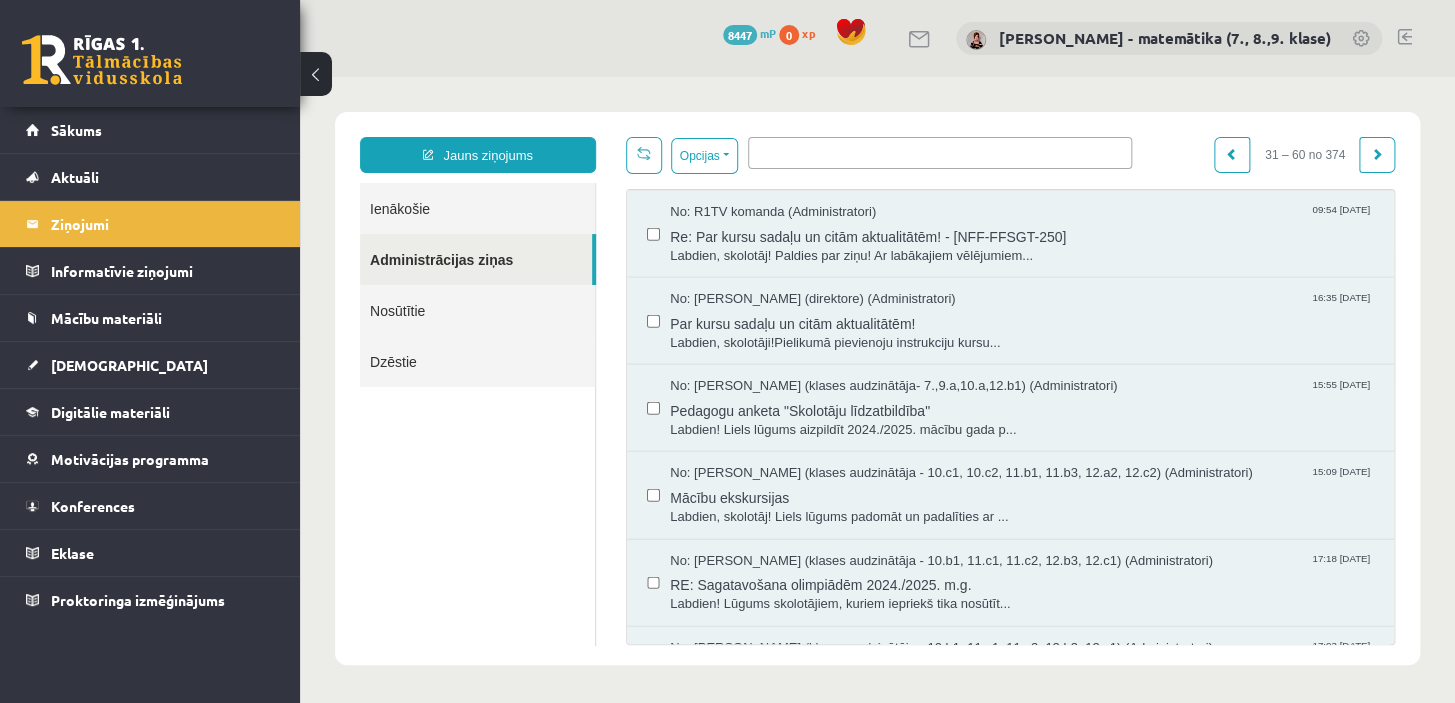 click on "Par kursu sadaļu un citām aktualitātēm!" at bounding box center (1022, 321) 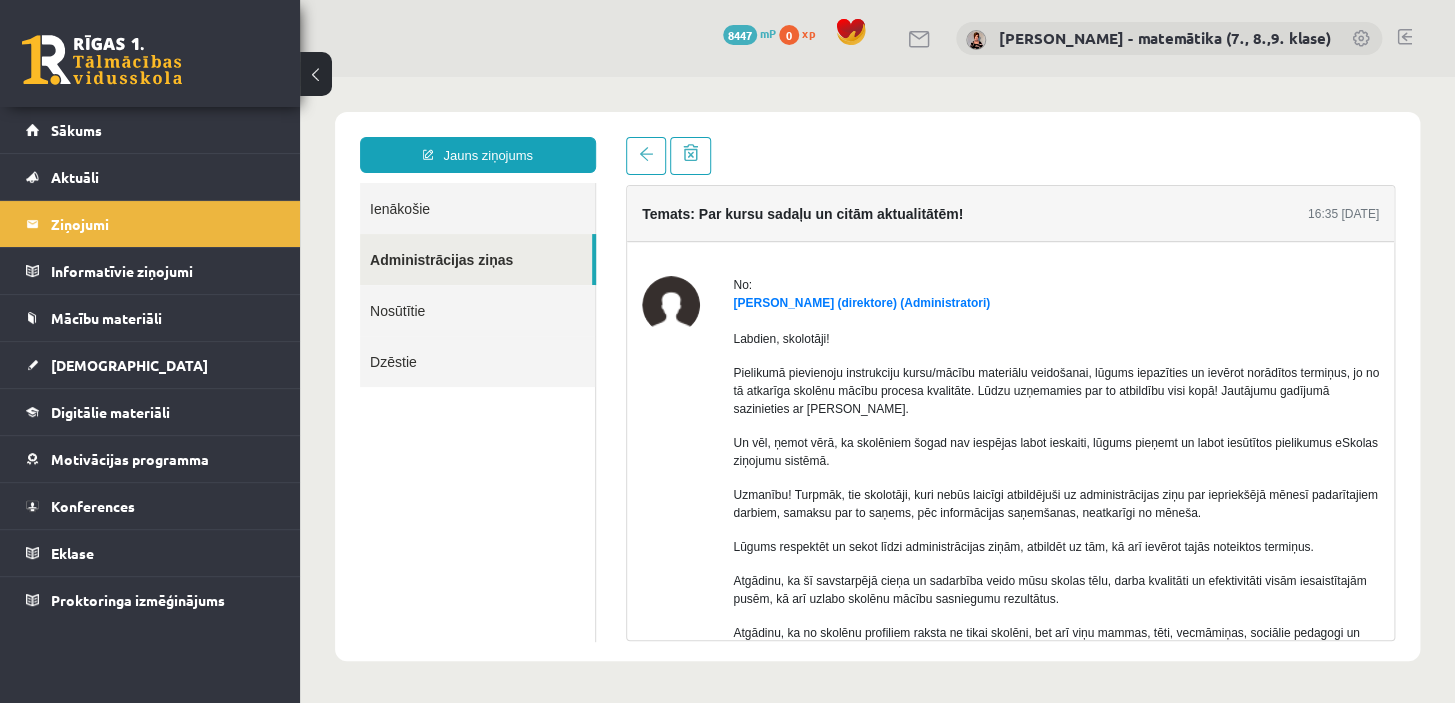 scroll, scrollTop: 0, scrollLeft: 0, axis: both 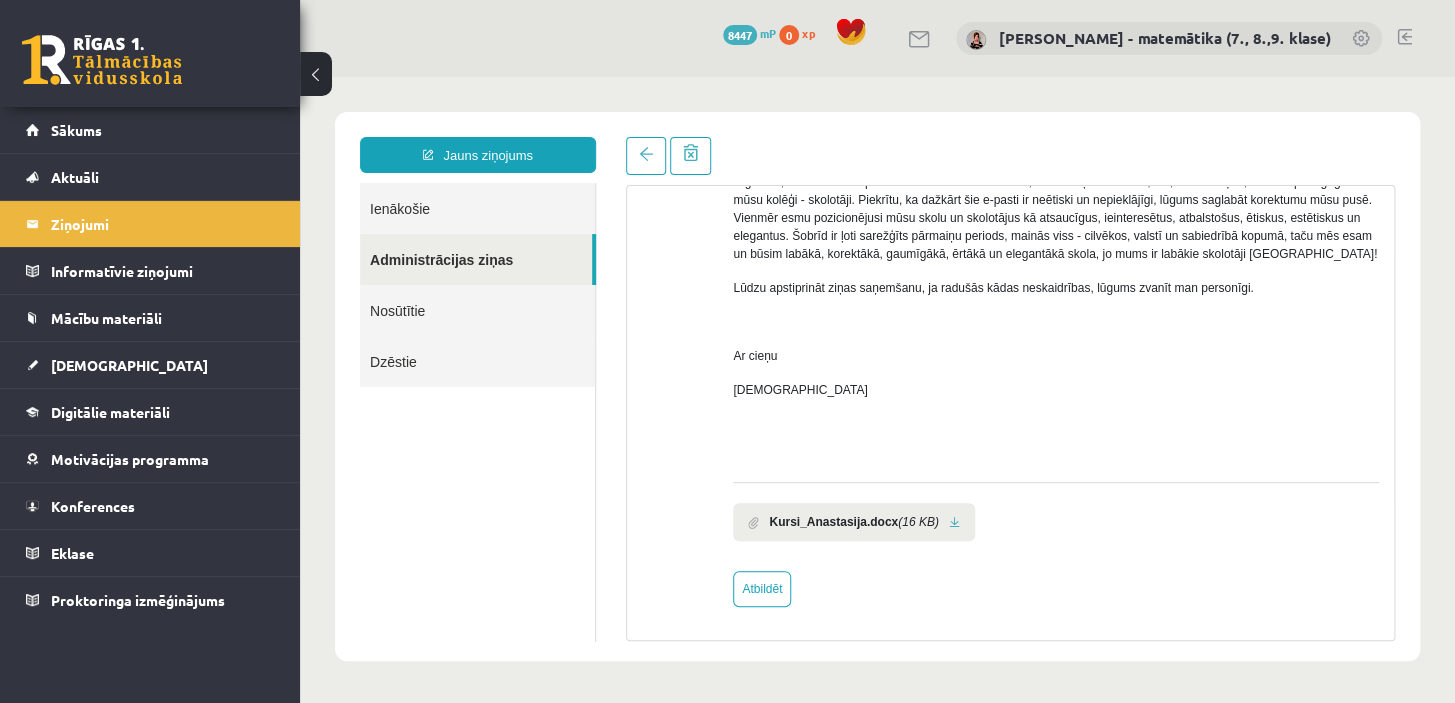 click at bounding box center (954, 522) 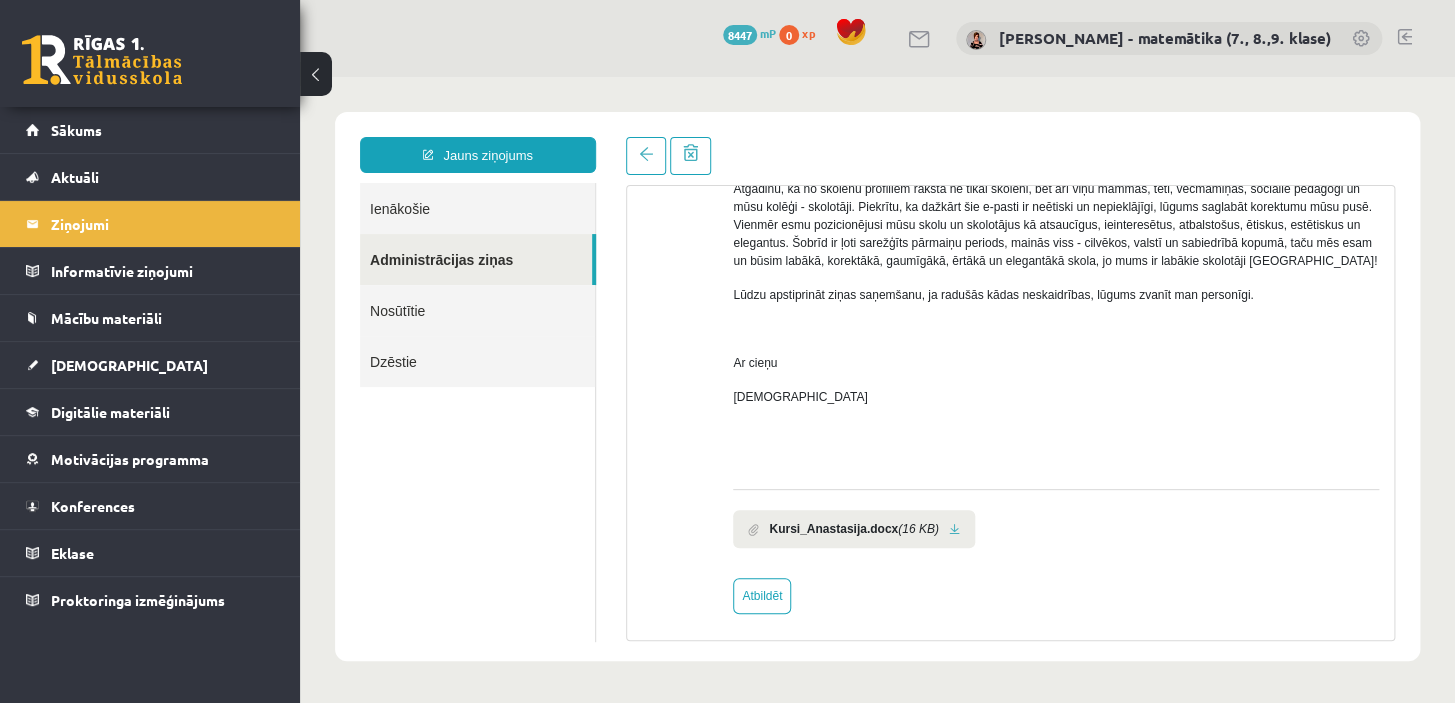 scroll, scrollTop: 451, scrollLeft: 0, axis: vertical 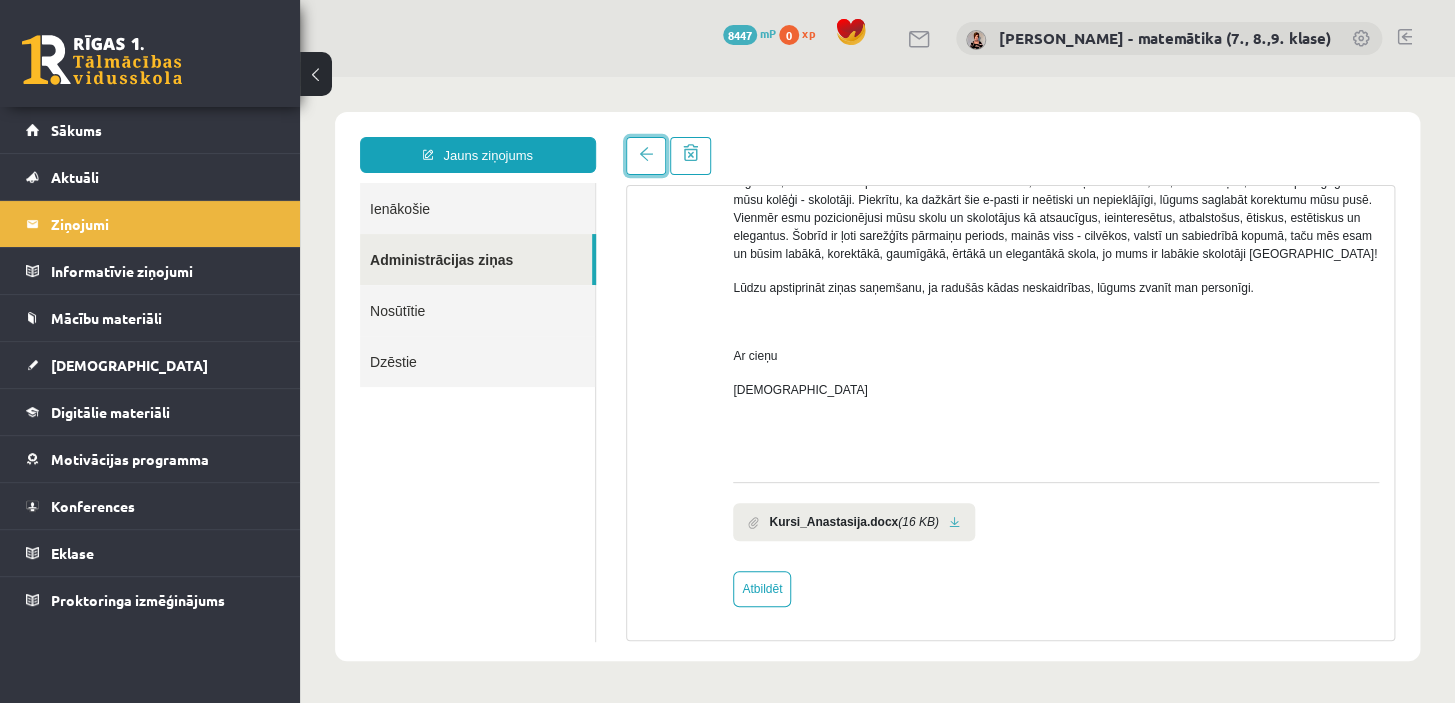 click at bounding box center [646, 154] 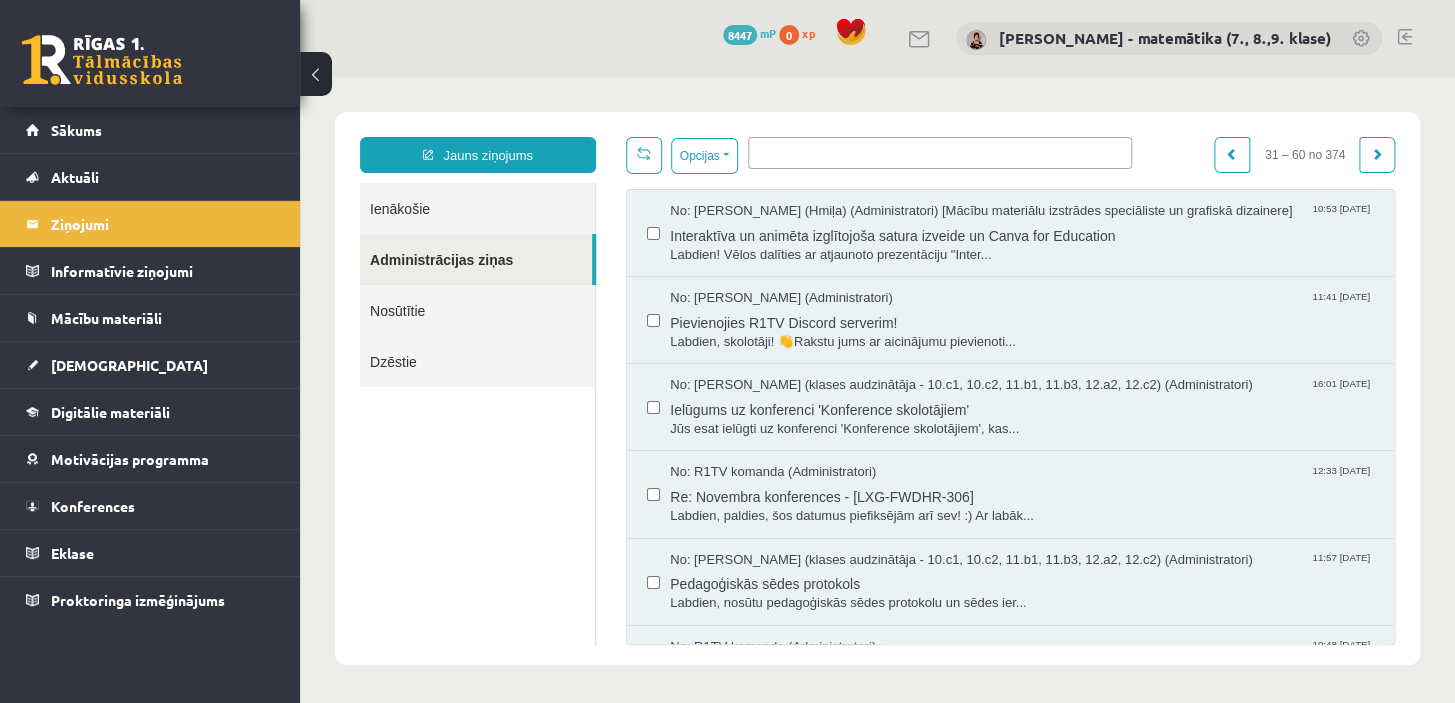scroll, scrollTop: 0, scrollLeft: 0, axis: both 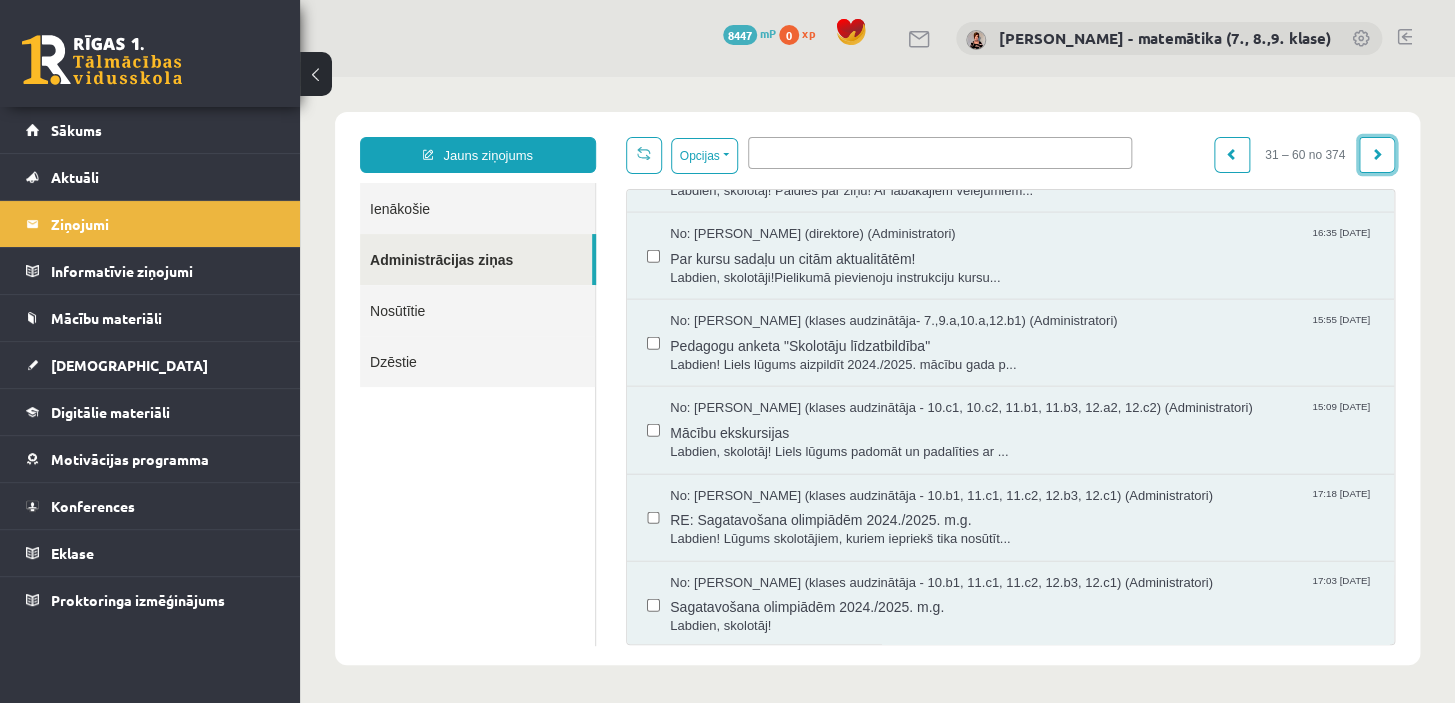 click at bounding box center (1377, 154) 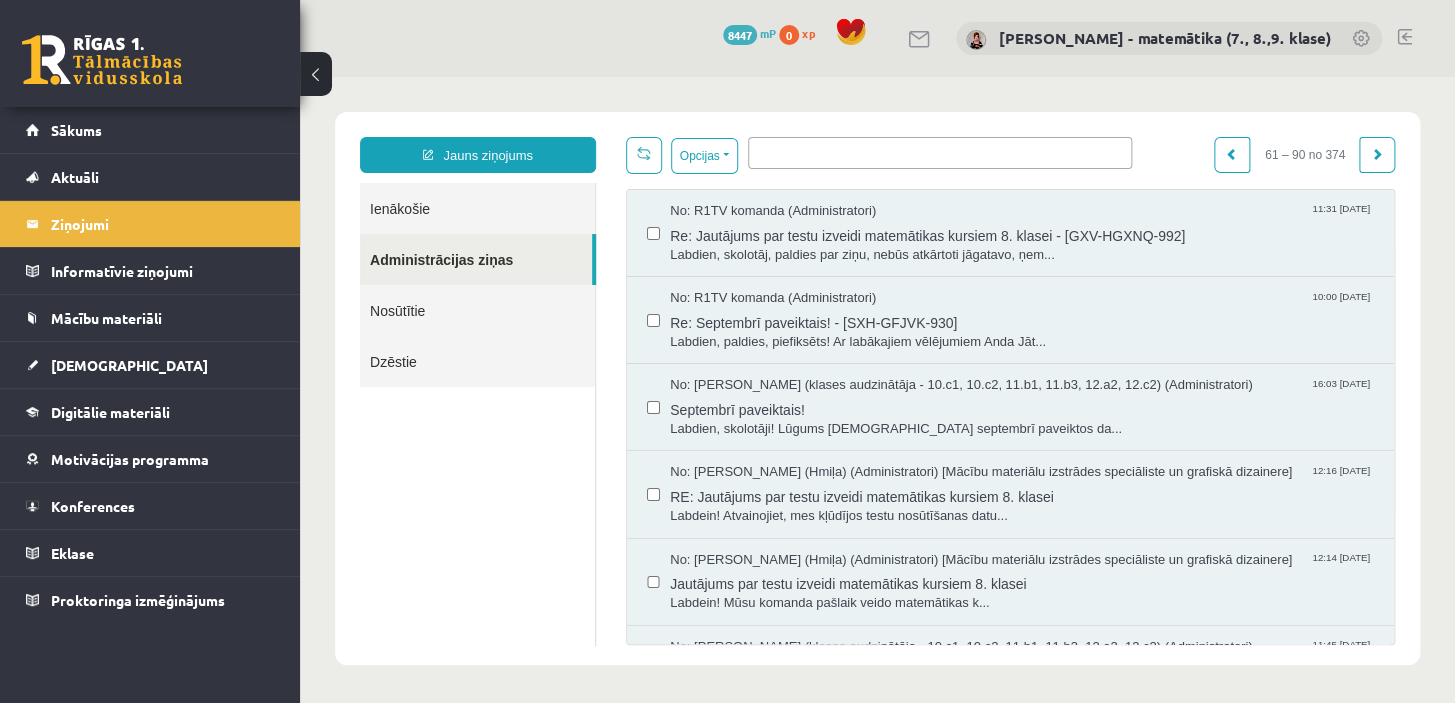 scroll, scrollTop: 0, scrollLeft: 0, axis: both 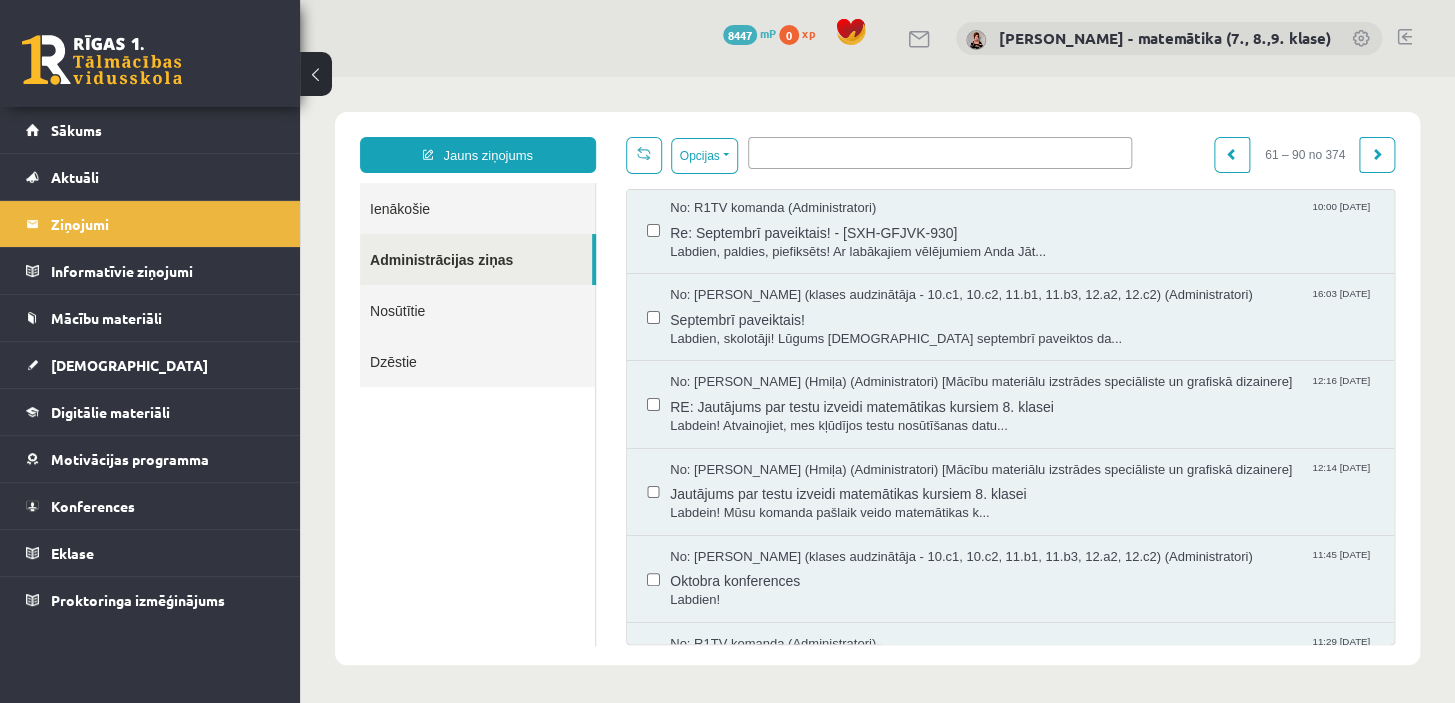 click on "Jautājums par testu izveidi matemātikas kursiem 8. klasei" at bounding box center [1022, 491] 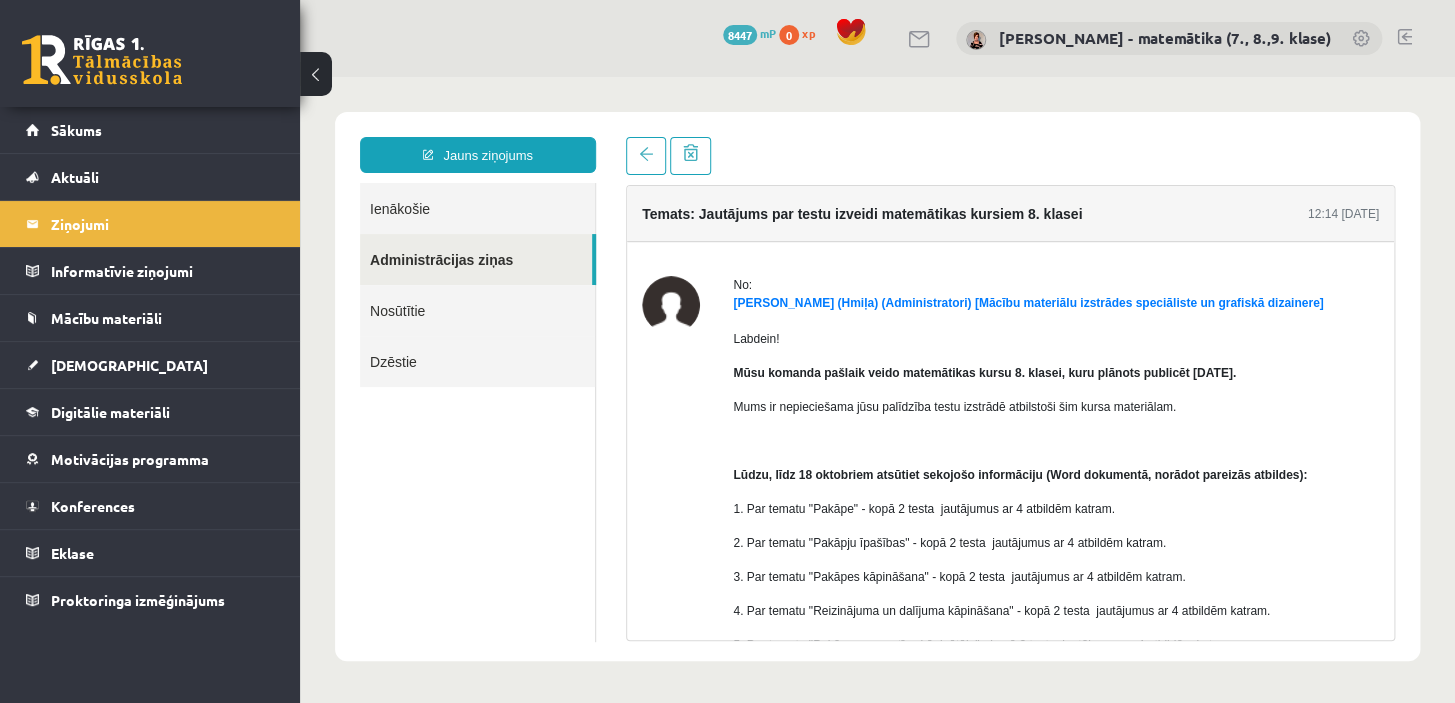 scroll, scrollTop: 0, scrollLeft: 0, axis: both 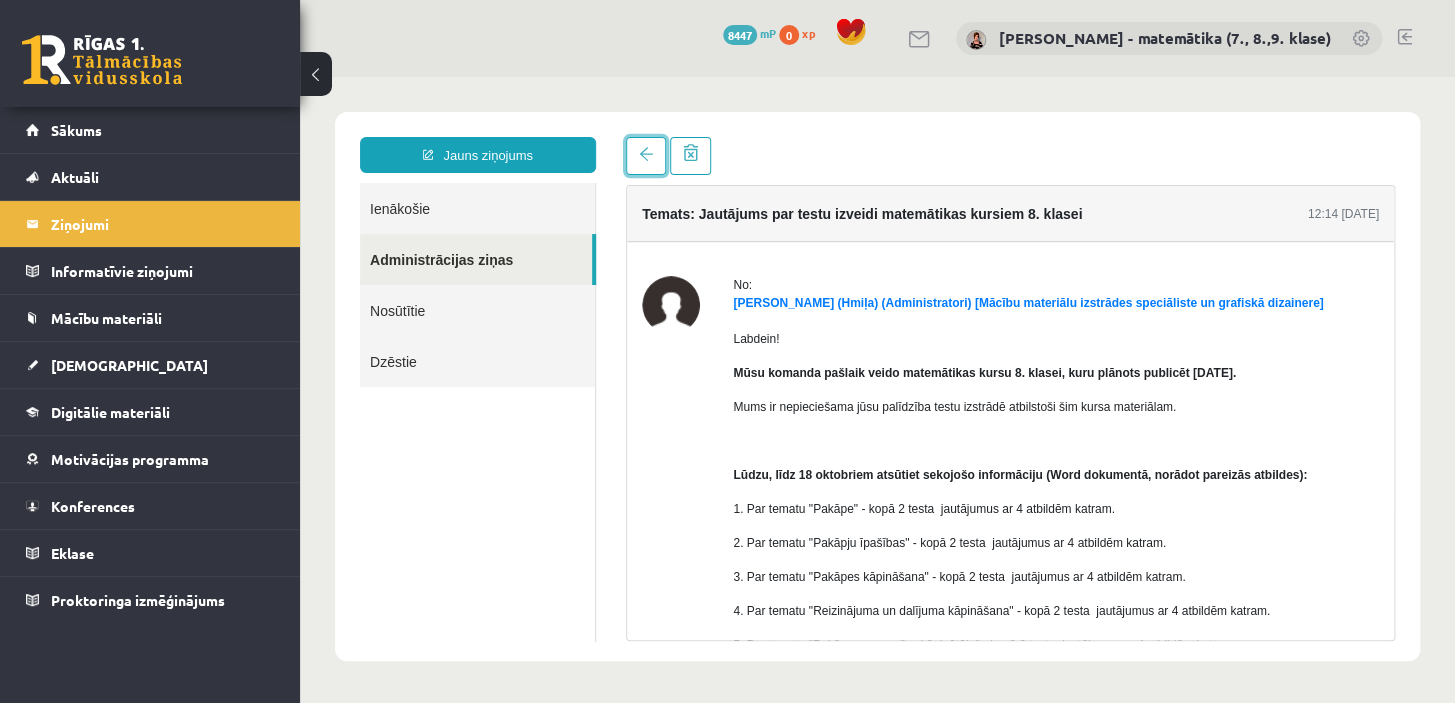 click at bounding box center [646, 154] 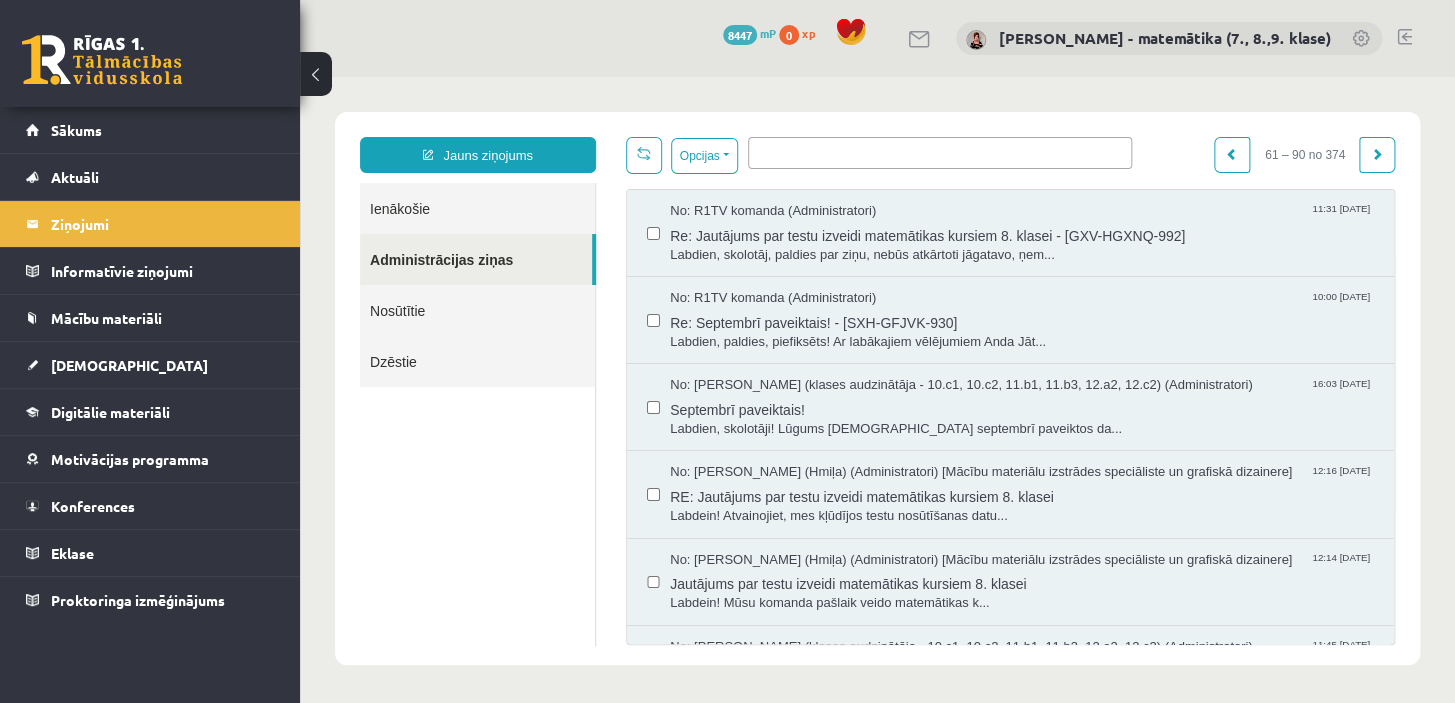 scroll, scrollTop: 0, scrollLeft: 0, axis: both 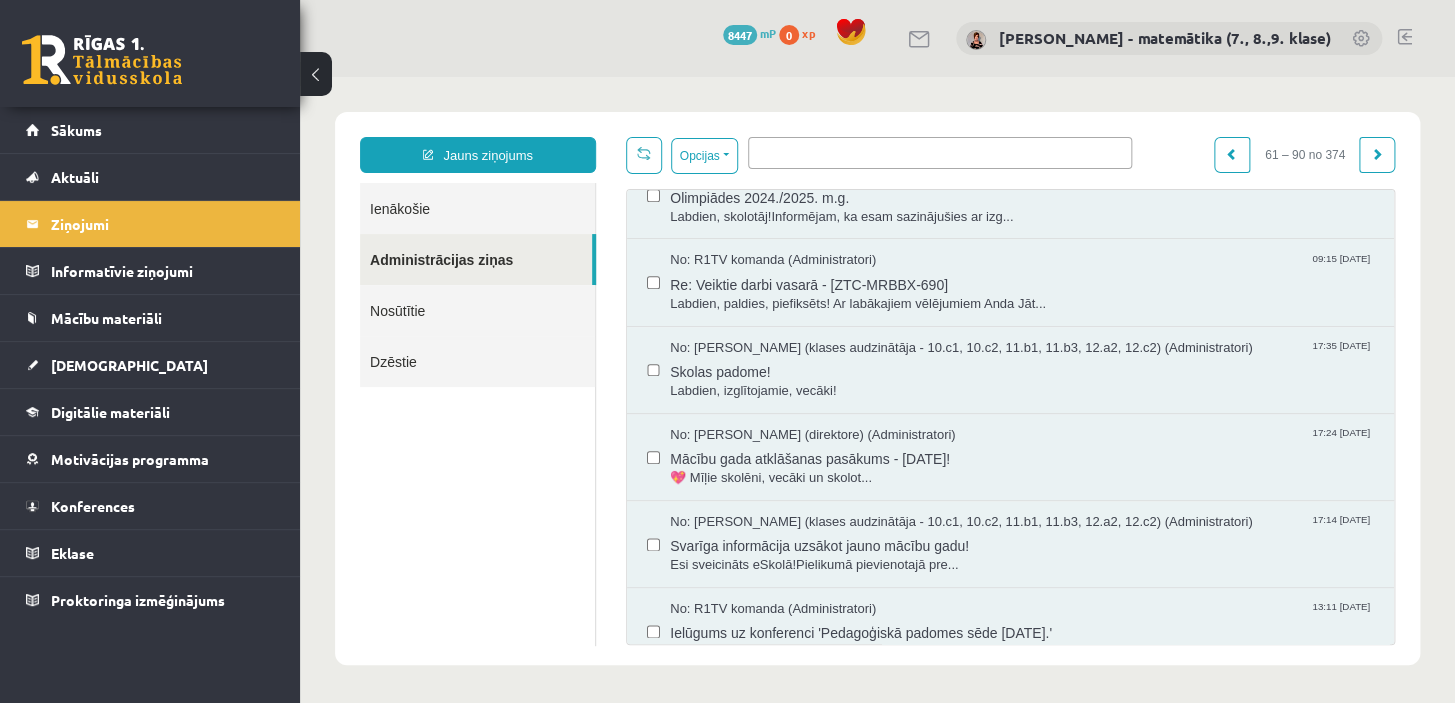 click on "Svarīga informācija uzsākot jauno mācību gadu!" at bounding box center [1022, 543] 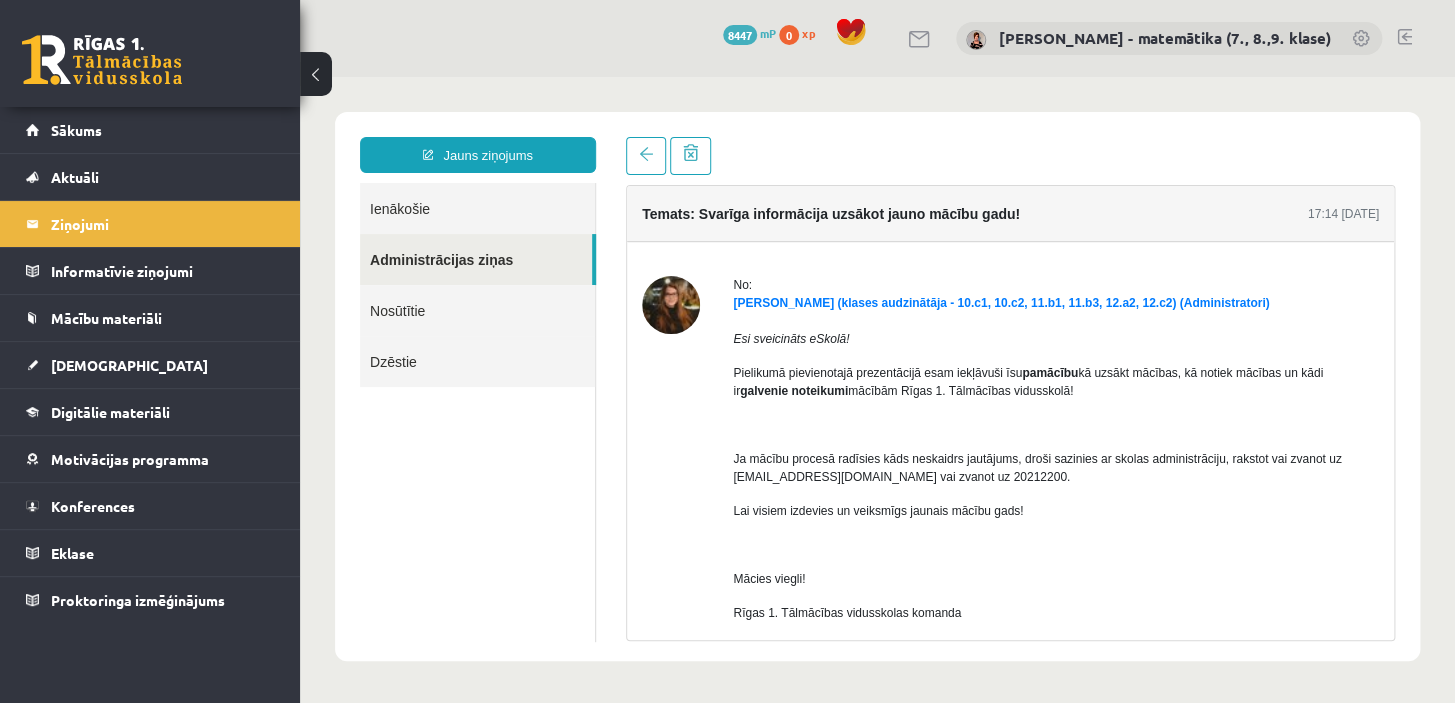 scroll, scrollTop: 0, scrollLeft: 0, axis: both 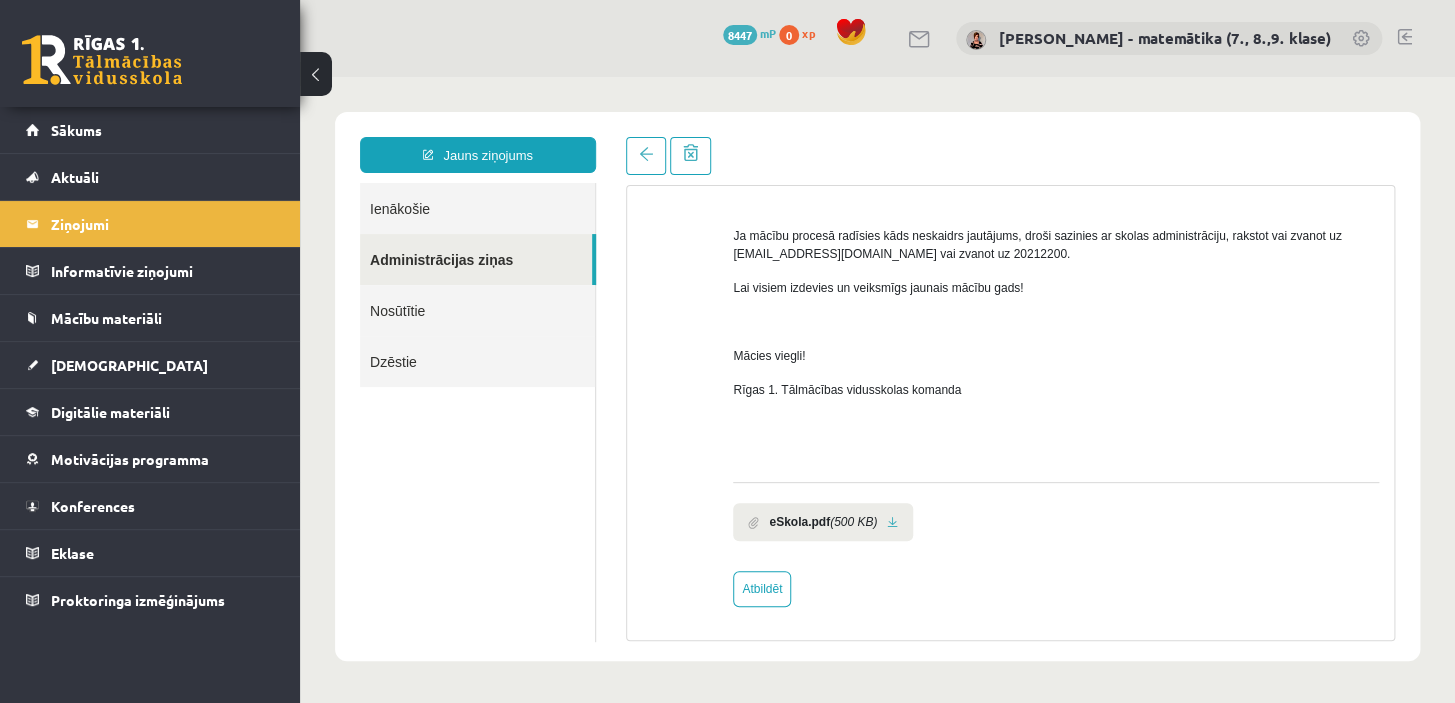 click at bounding box center [892, 522] 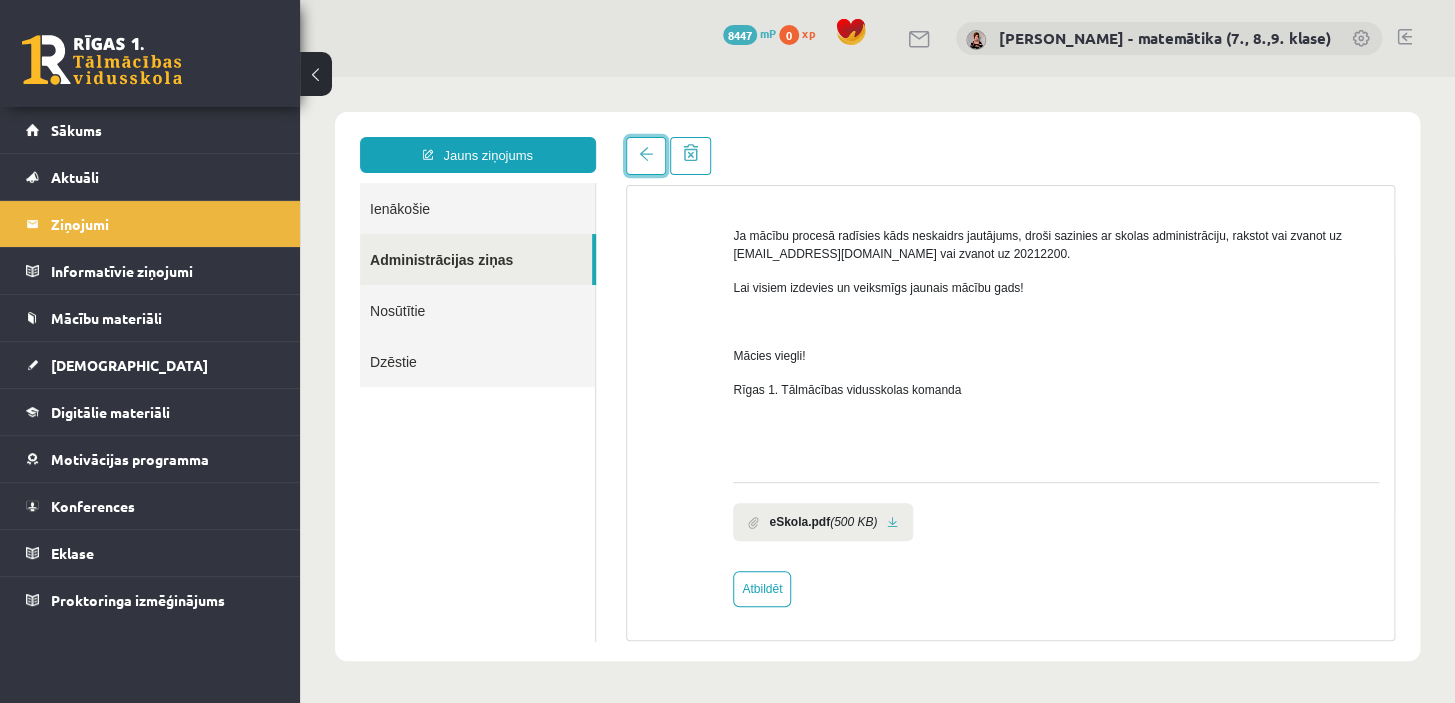 click at bounding box center [646, 154] 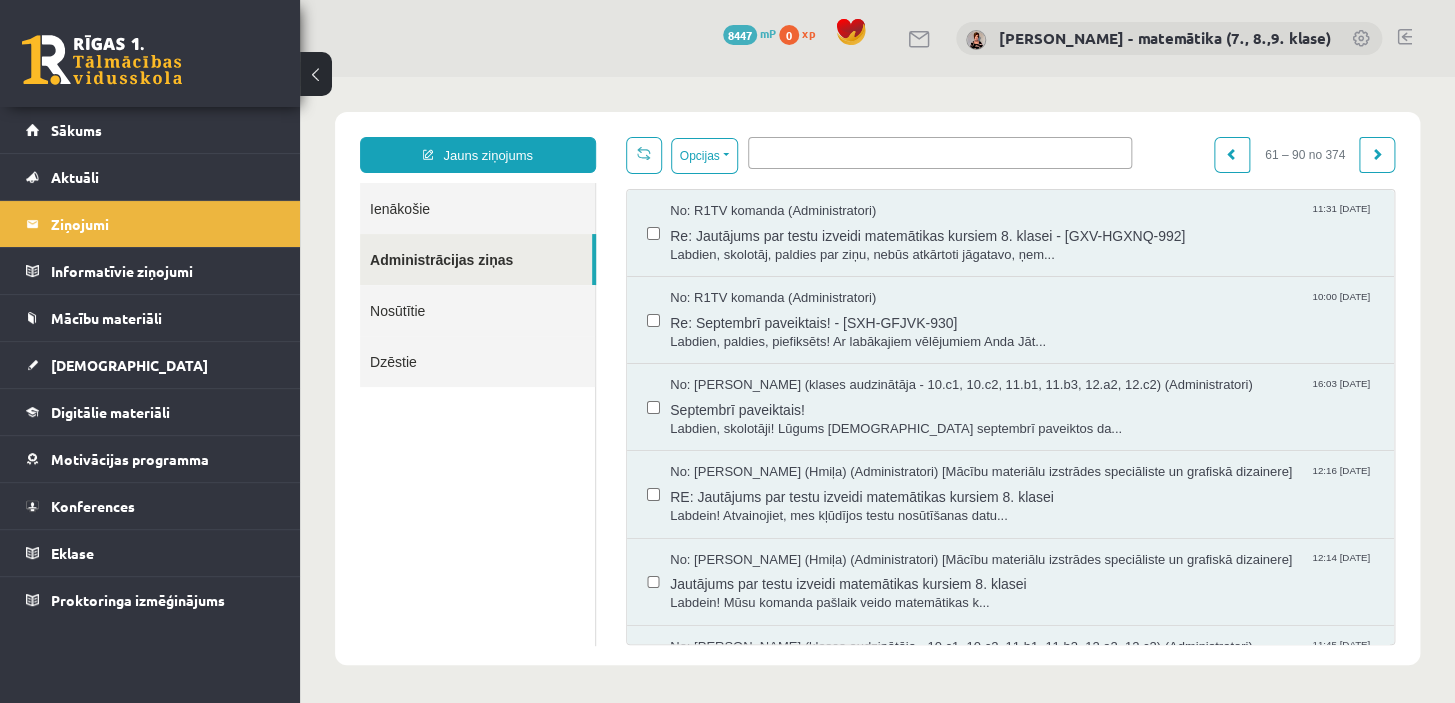 scroll, scrollTop: 0, scrollLeft: 0, axis: both 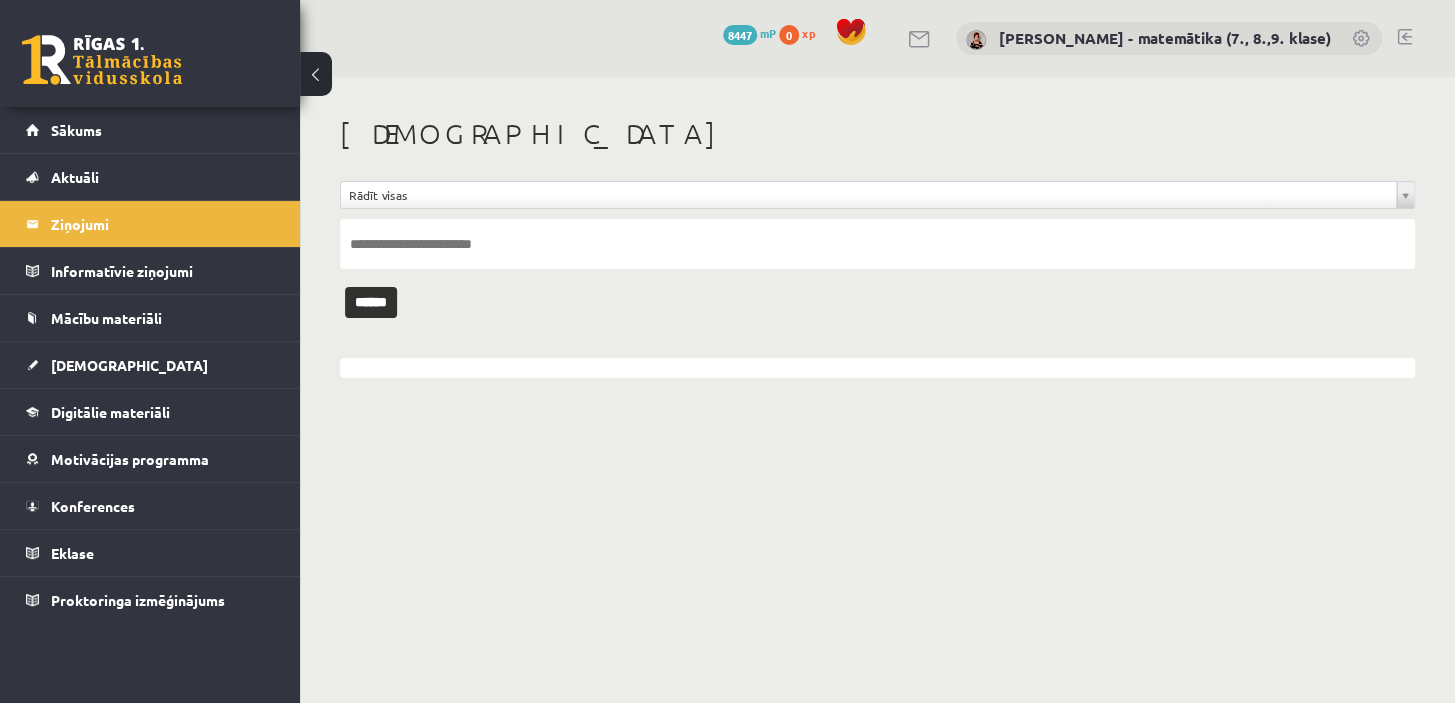 click on "Aktuāli" at bounding box center (75, 177) 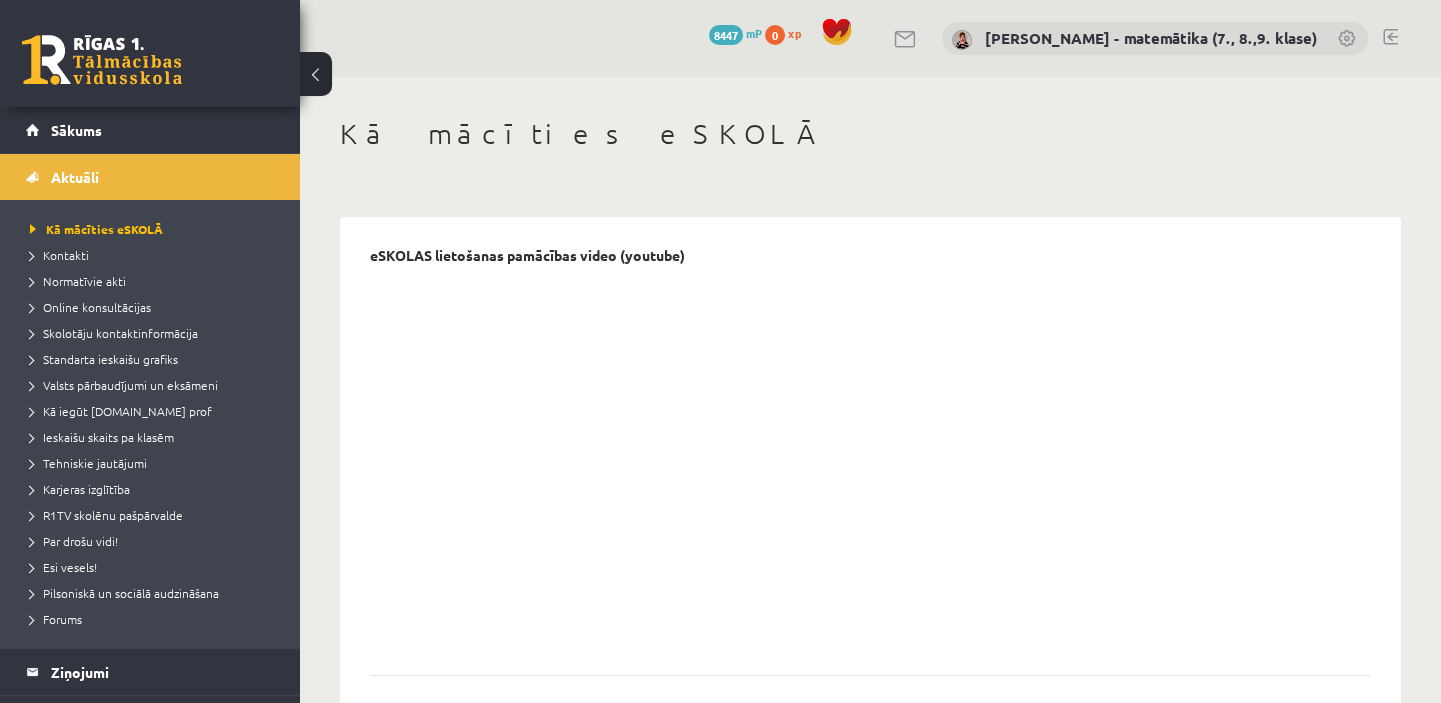 click on "Kontakti" at bounding box center (59, 255) 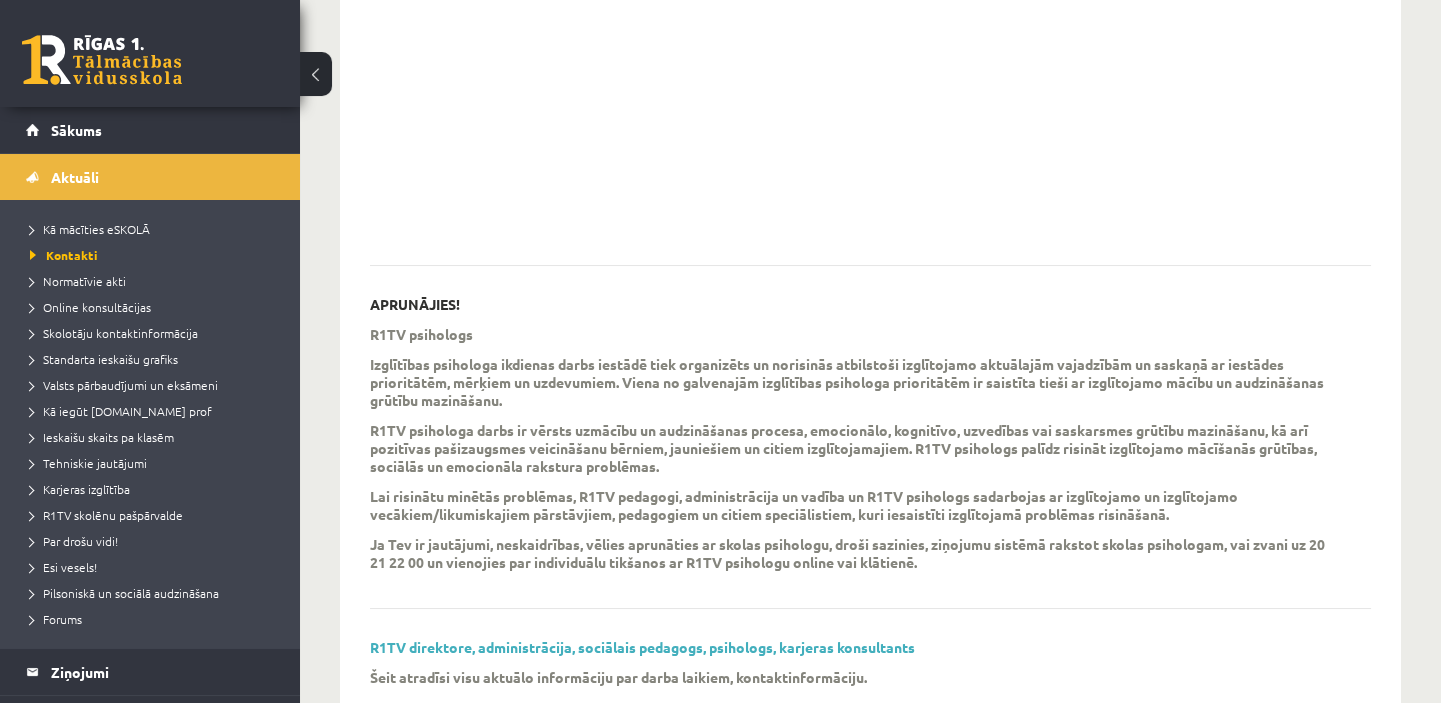 scroll, scrollTop: 590, scrollLeft: 0, axis: vertical 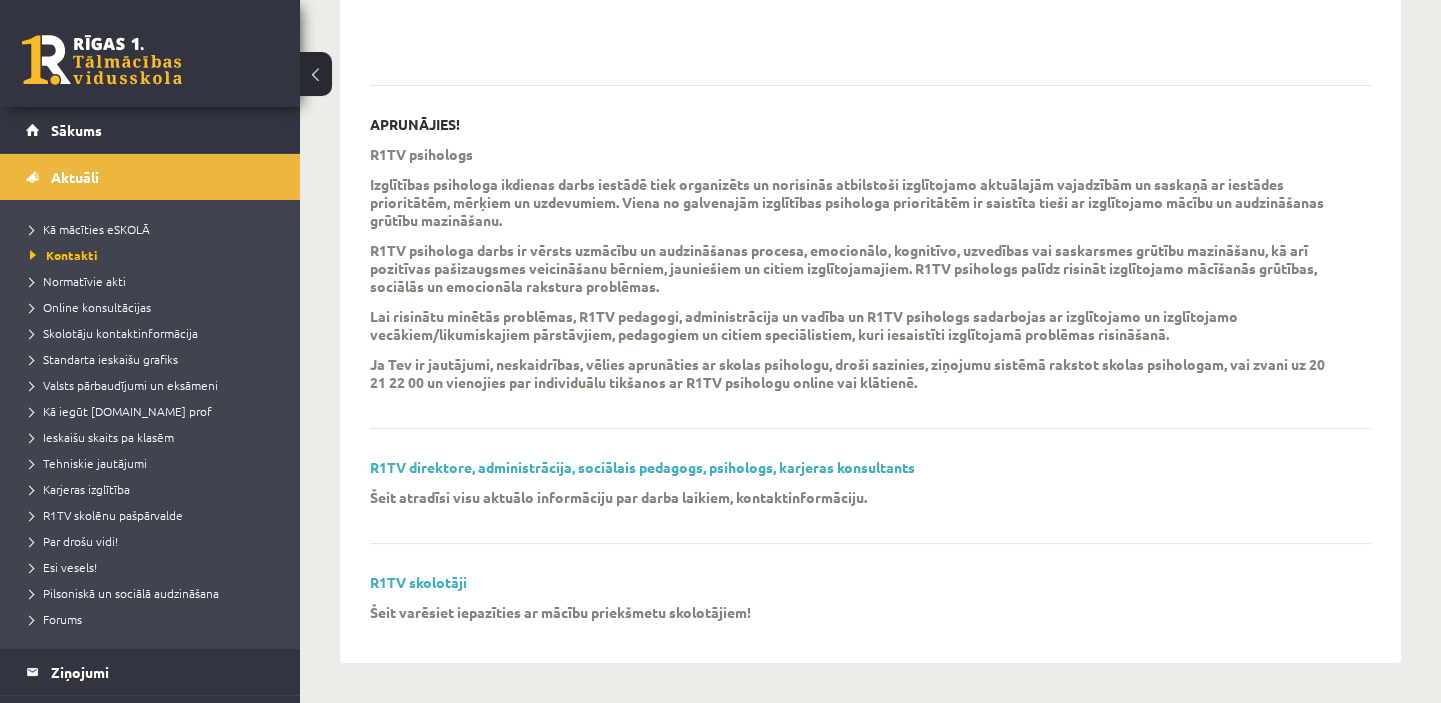 click on "R1TV direktore, administrācija, sociālais pedagogs, psihologs, karjeras konsultants" at bounding box center (642, 467) 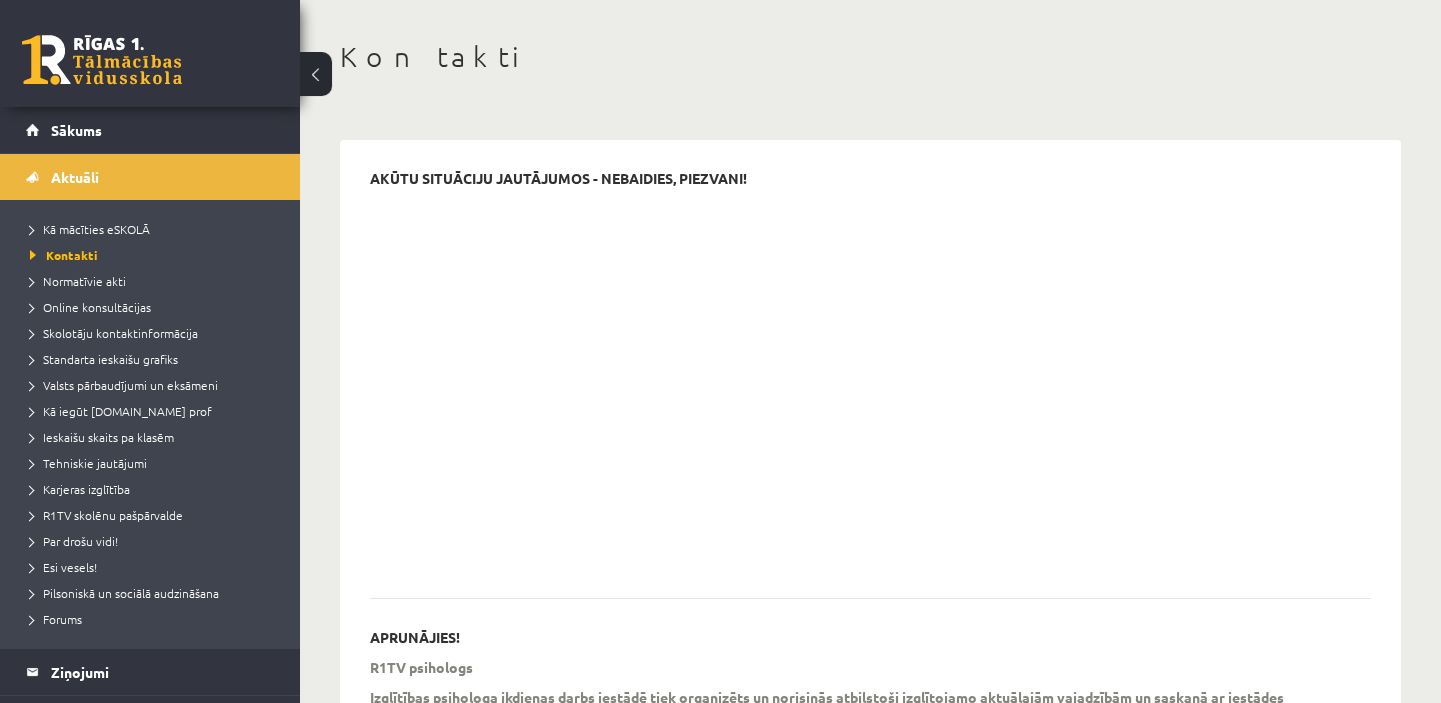 scroll, scrollTop: 0, scrollLeft: 0, axis: both 